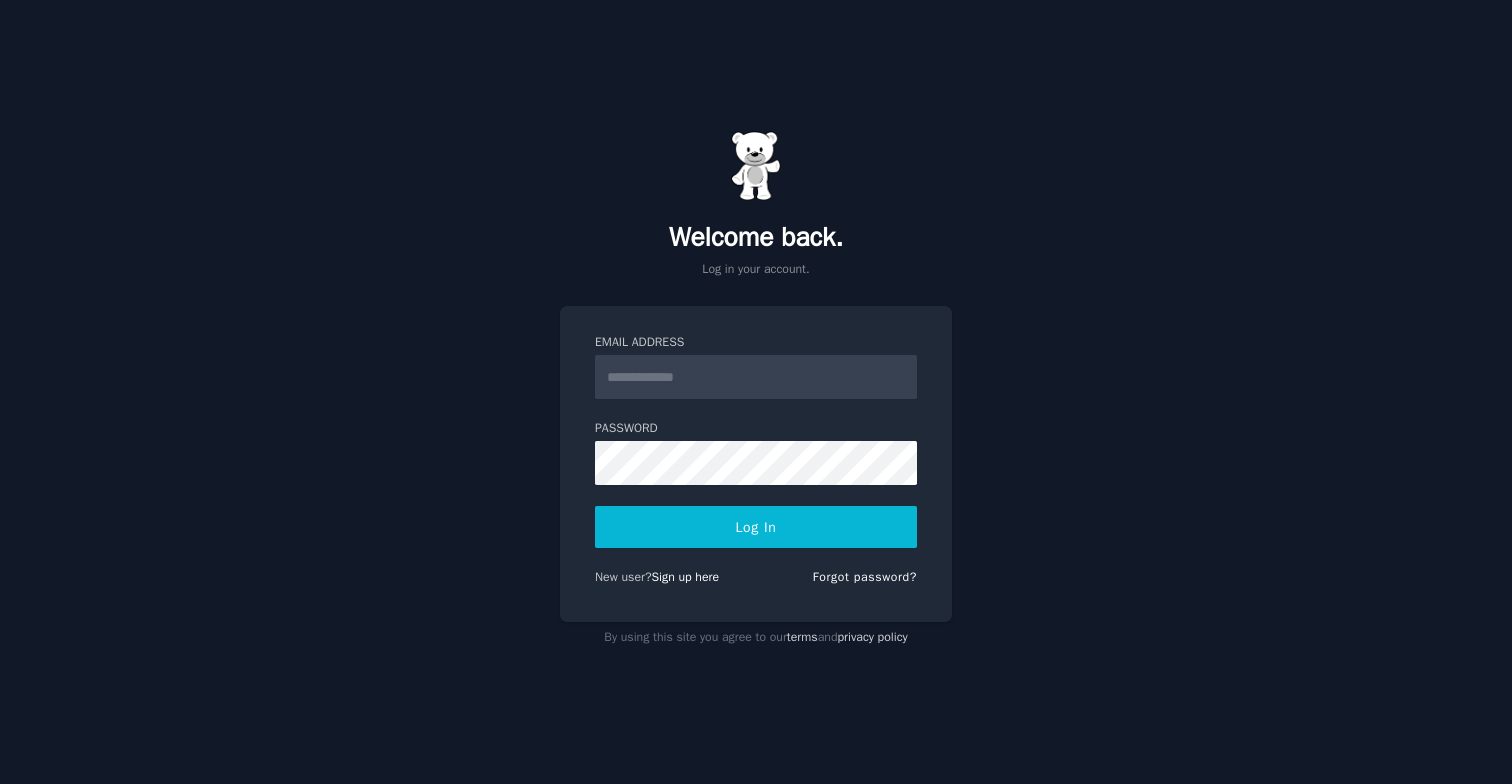 scroll, scrollTop: 0, scrollLeft: 0, axis: both 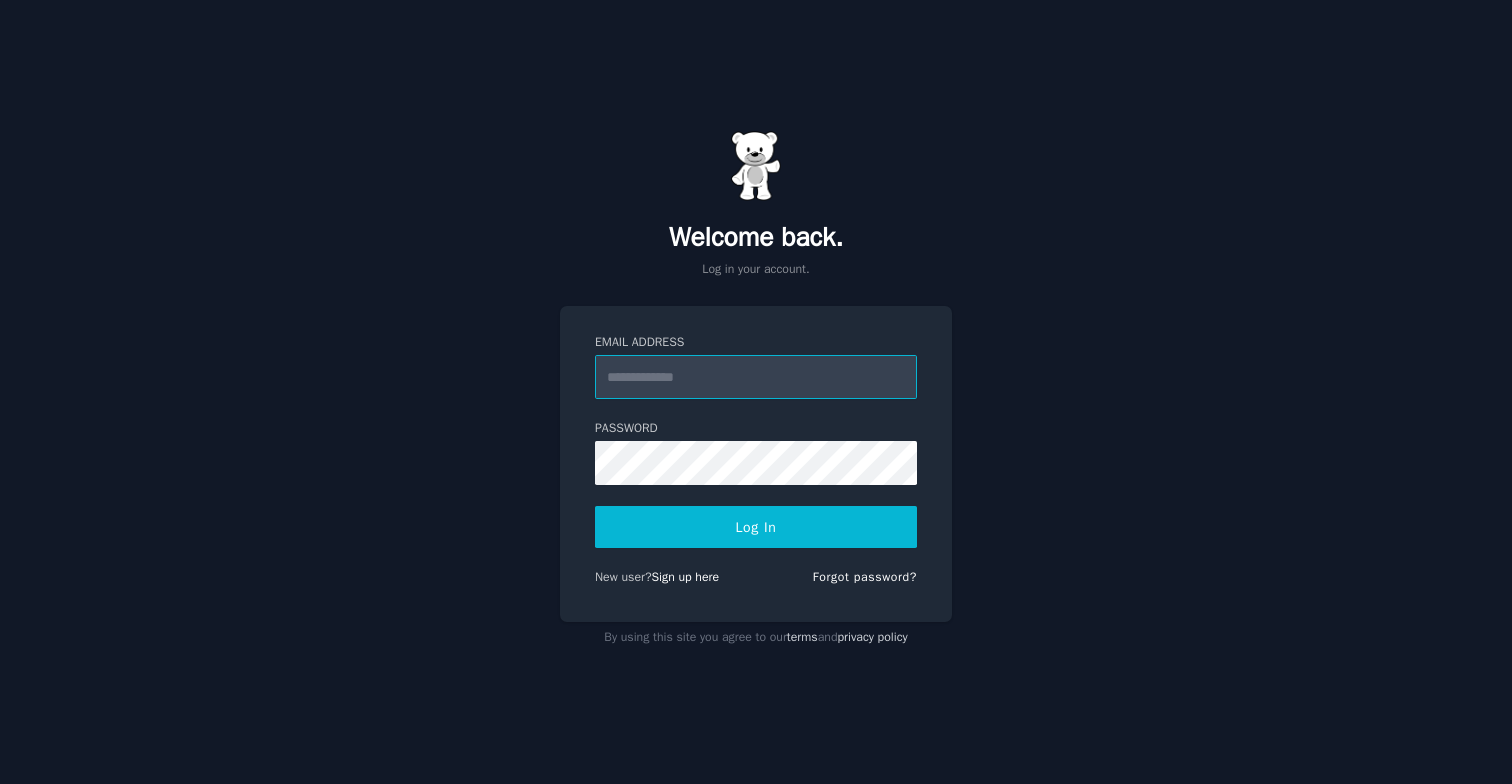 type on "**********" 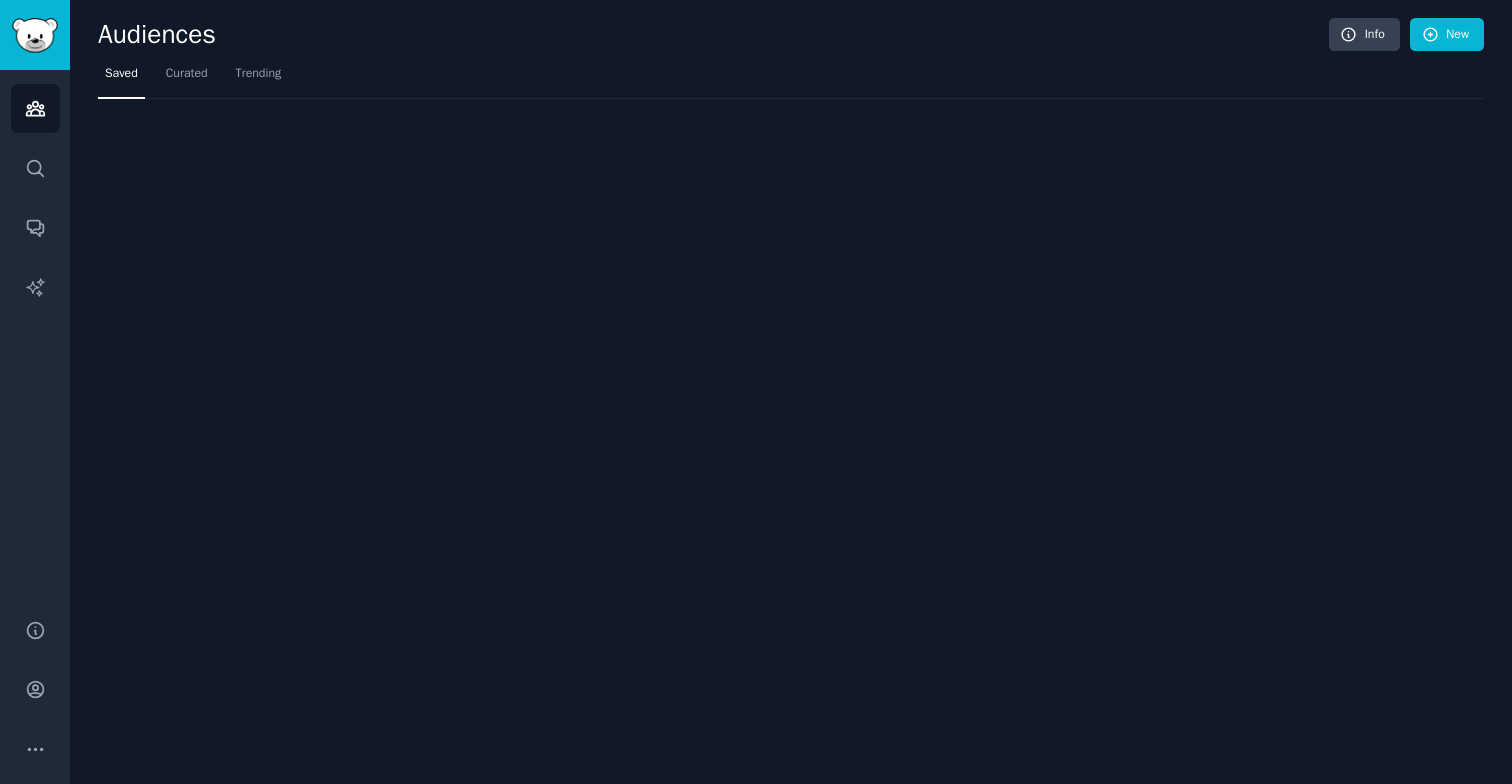 scroll, scrollTop: 0, scrollLeft: 0, axis: both 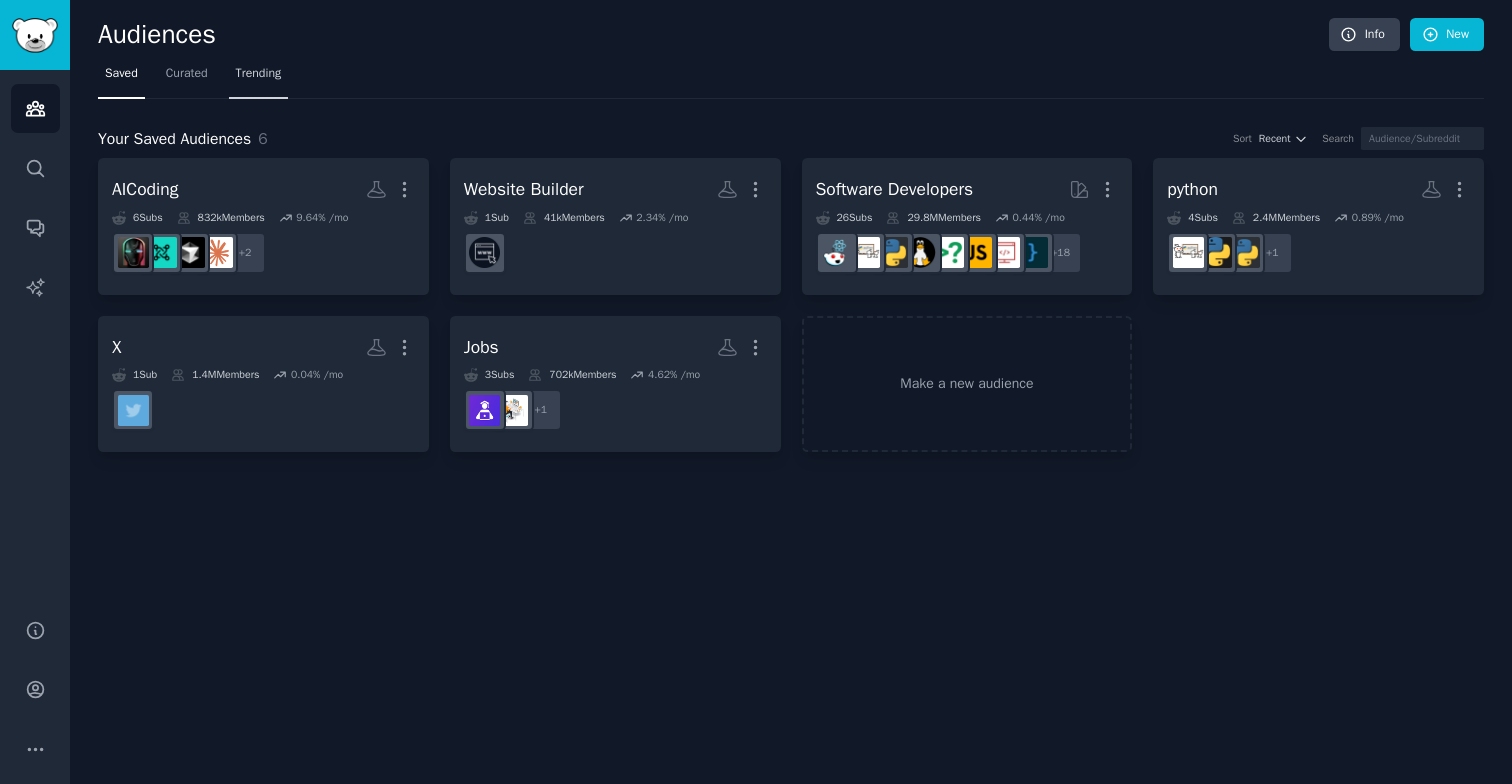 click on "Trending" at bounding box center (259, 74) 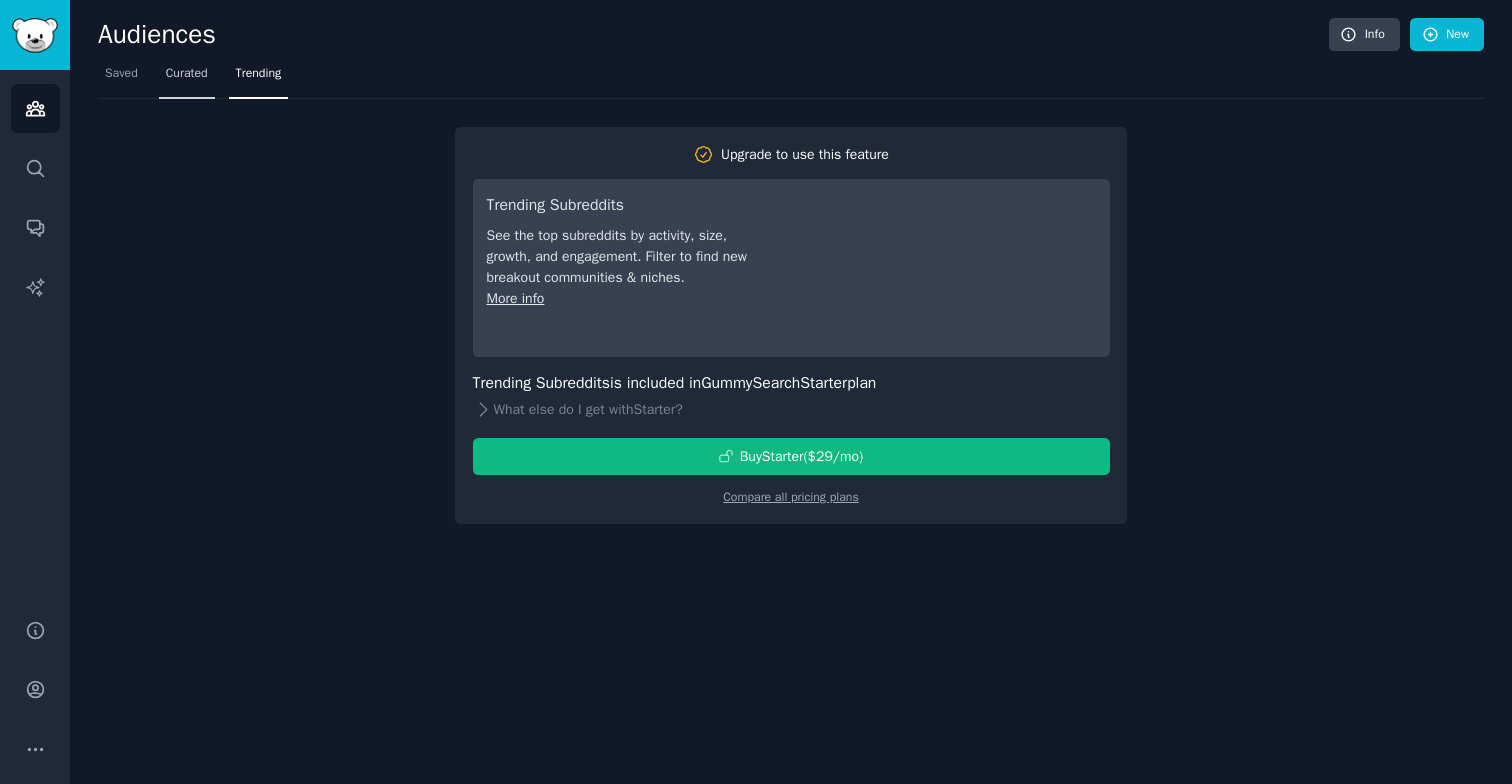 click on "Curated" at bounding box center (187, 74) 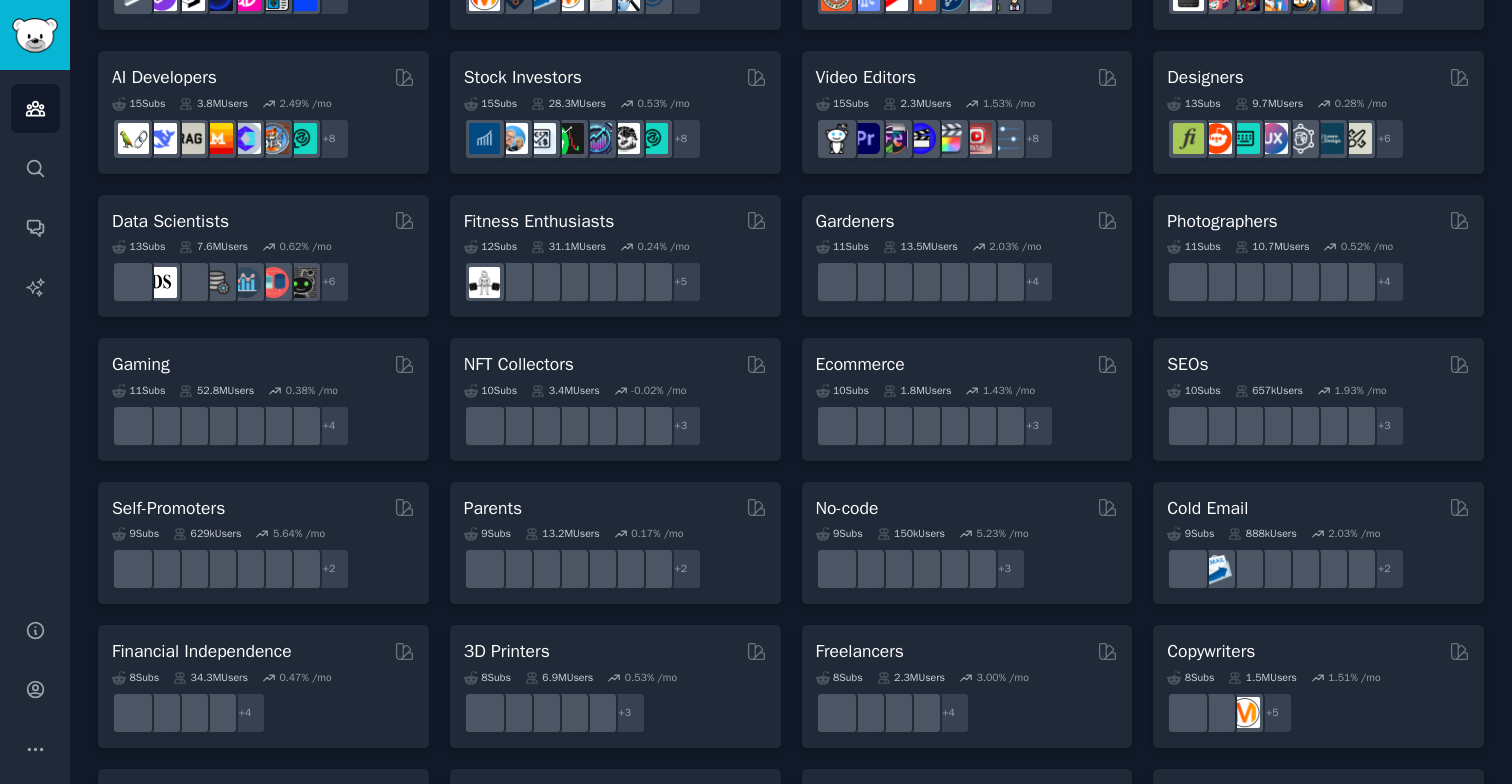 scroll, scrollTop: 410, scrollLeft: 0, axis: vertical 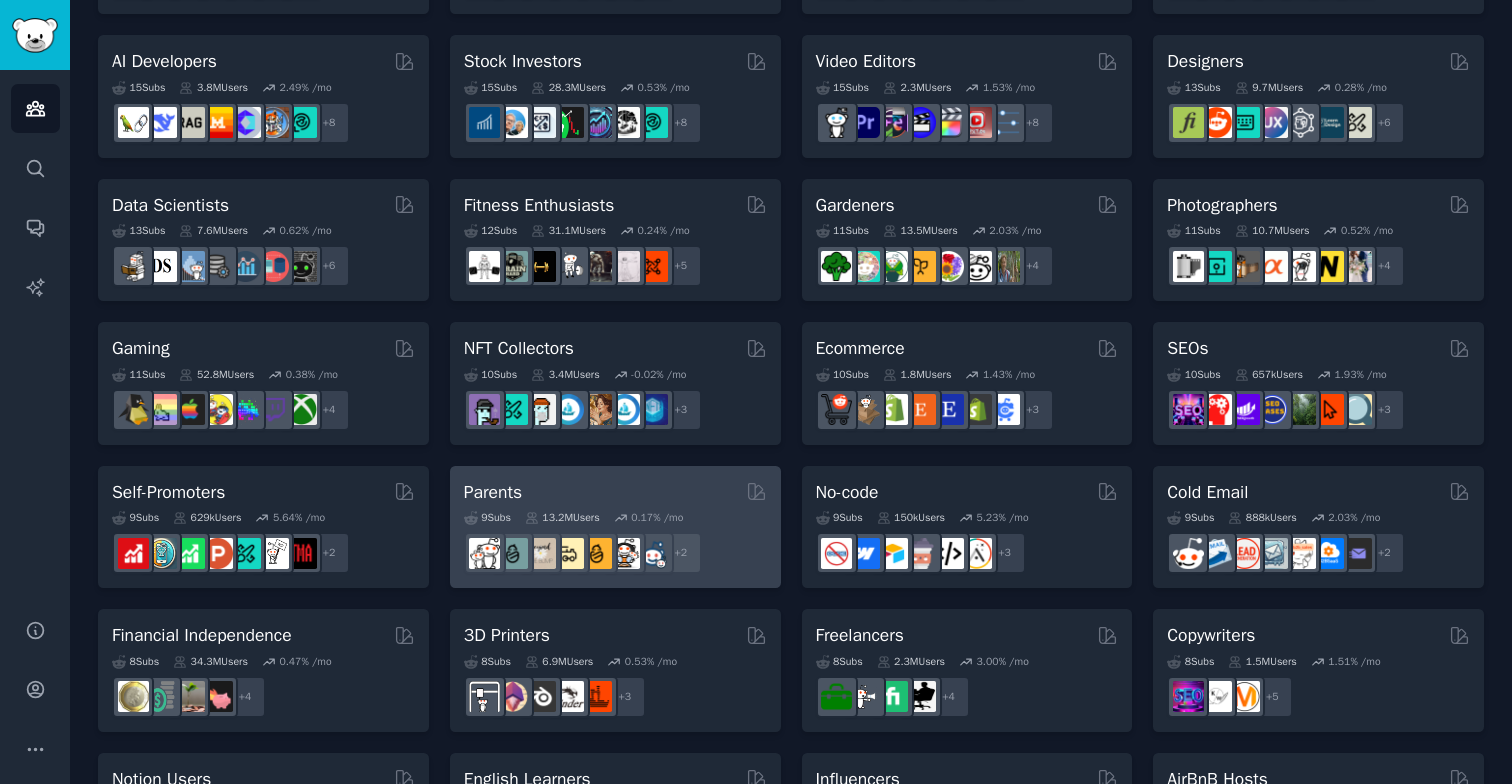 click on "Parents" at bounding box center (615, 492) 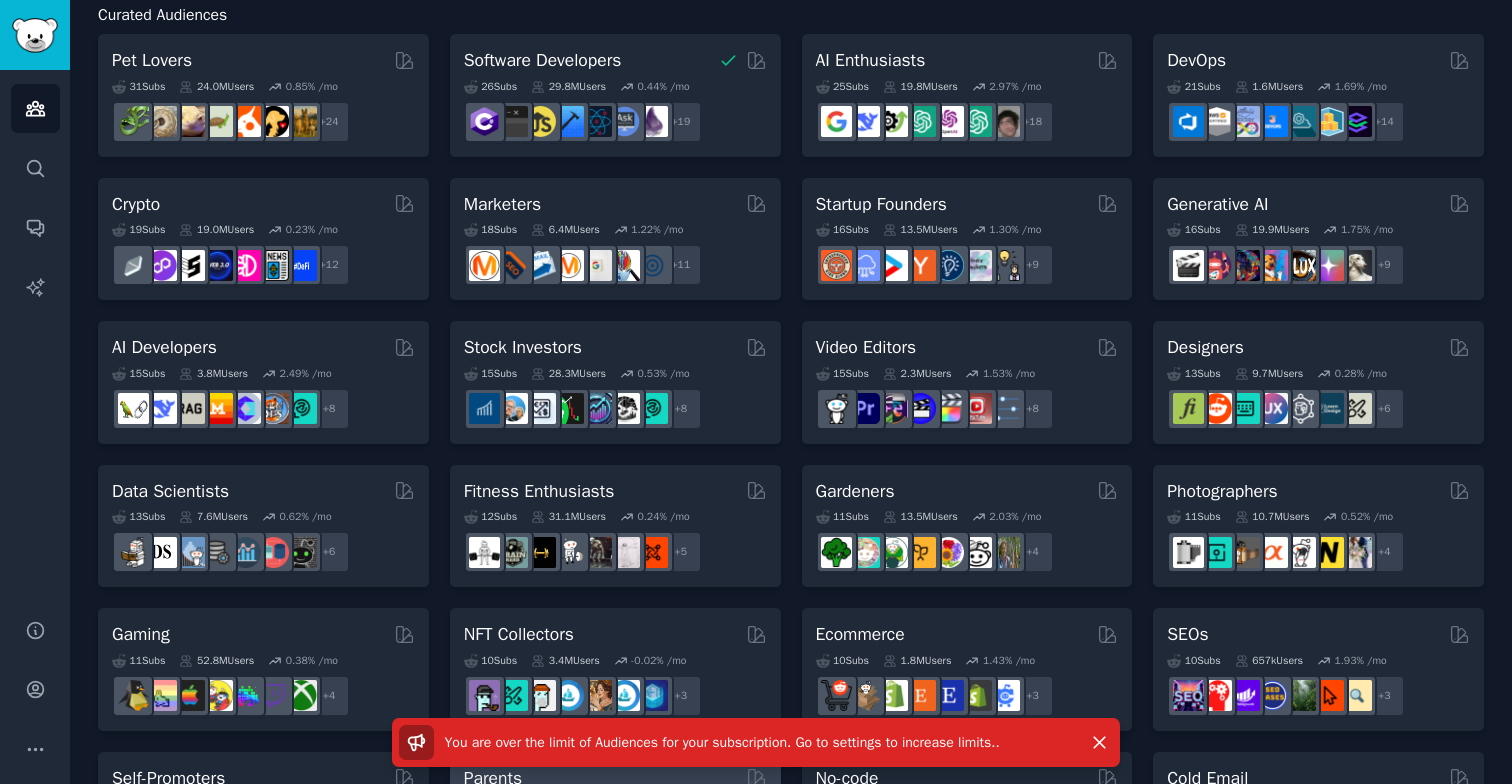 scroll, scrollTop: 0, scrollLeft: 0, axis: both 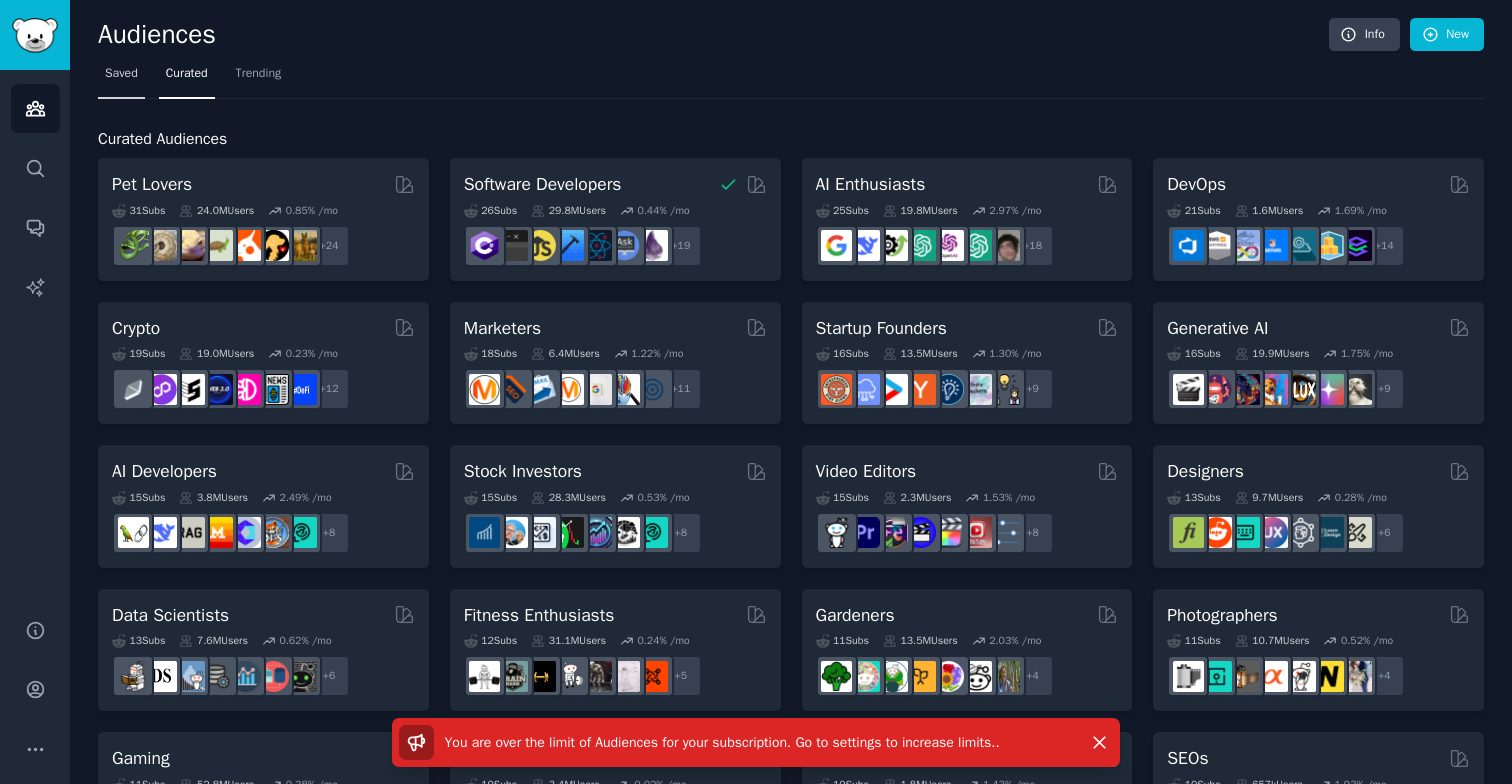 click on "Saved" at bounding box center [121, 74] 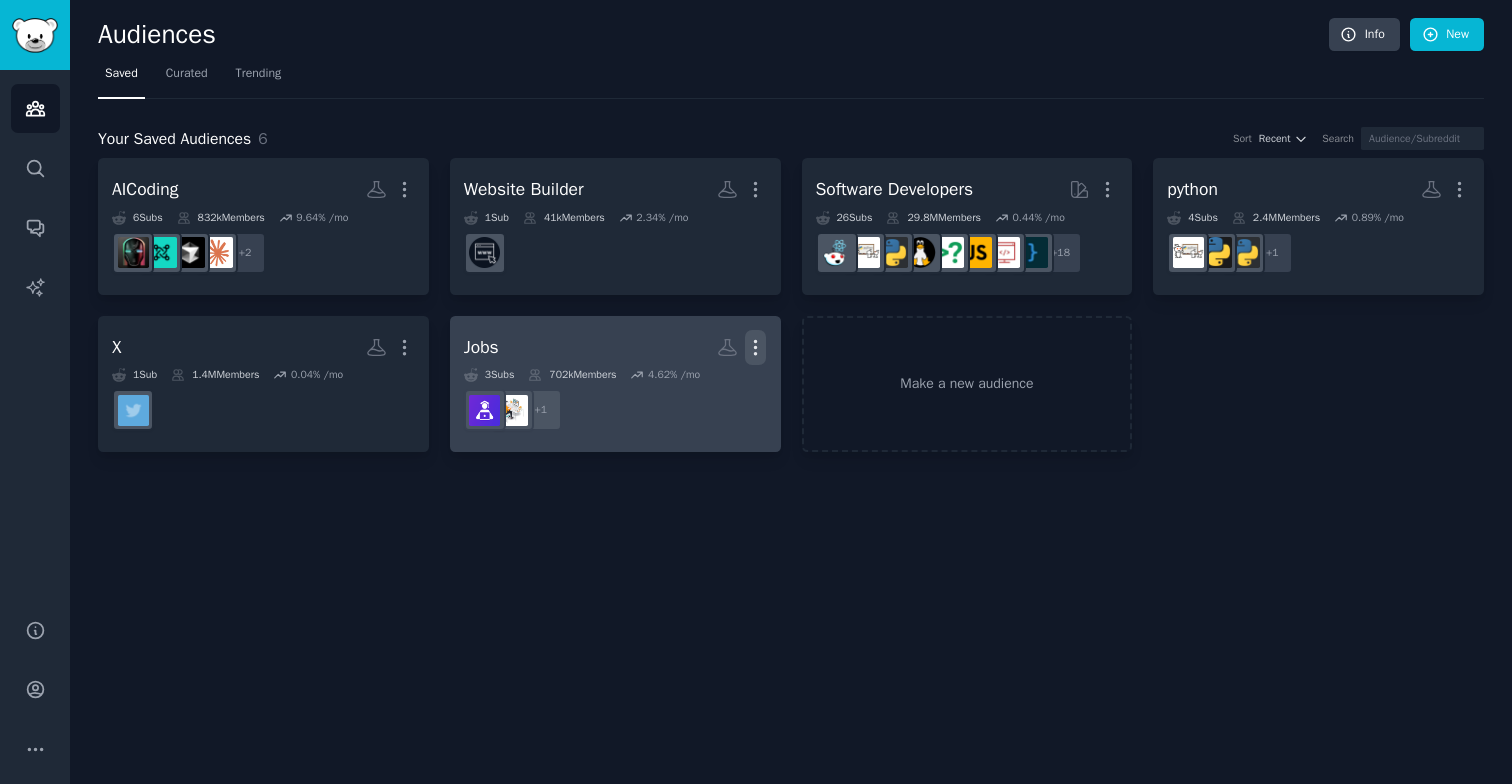 click 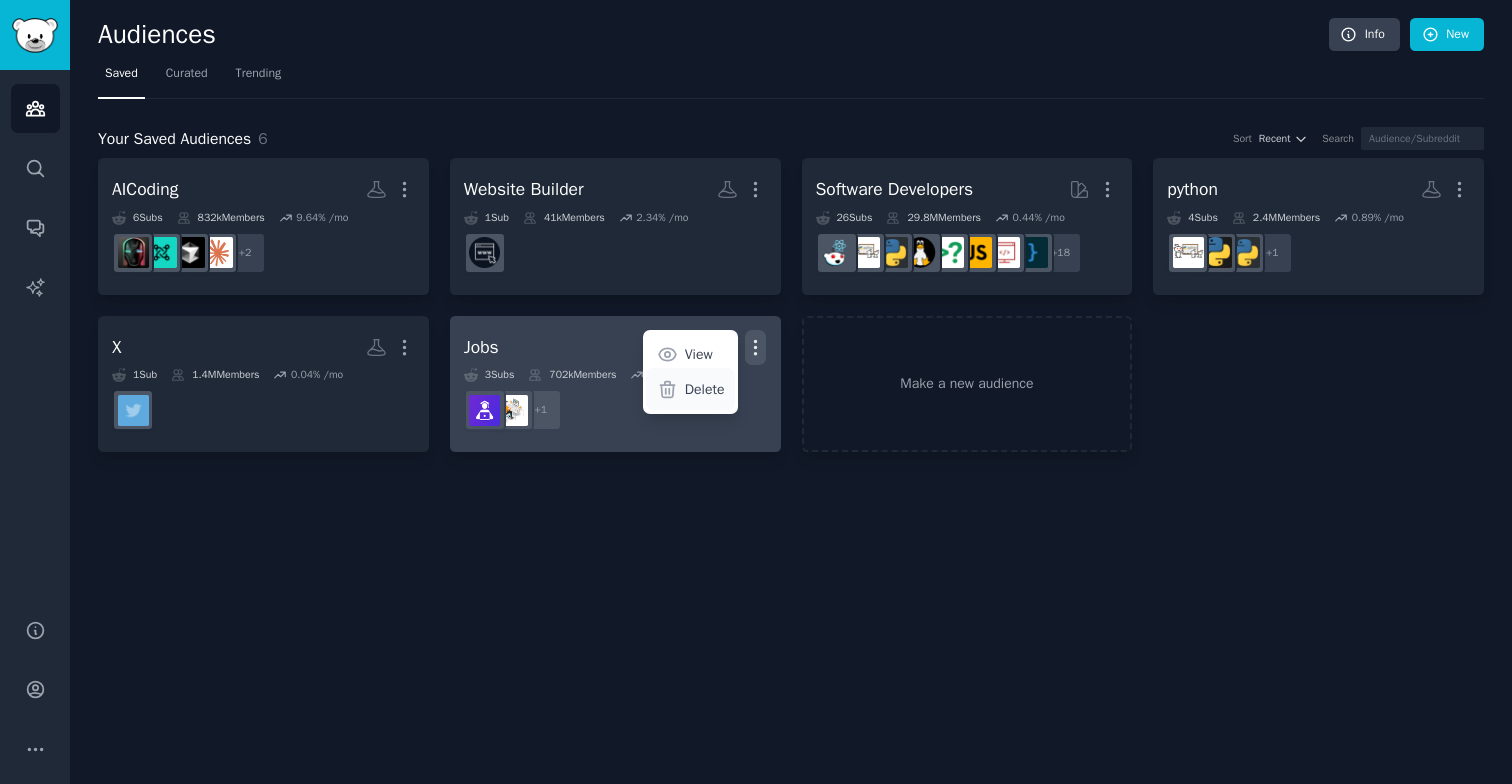 click on "Delete" at bounding box center [705, 389] 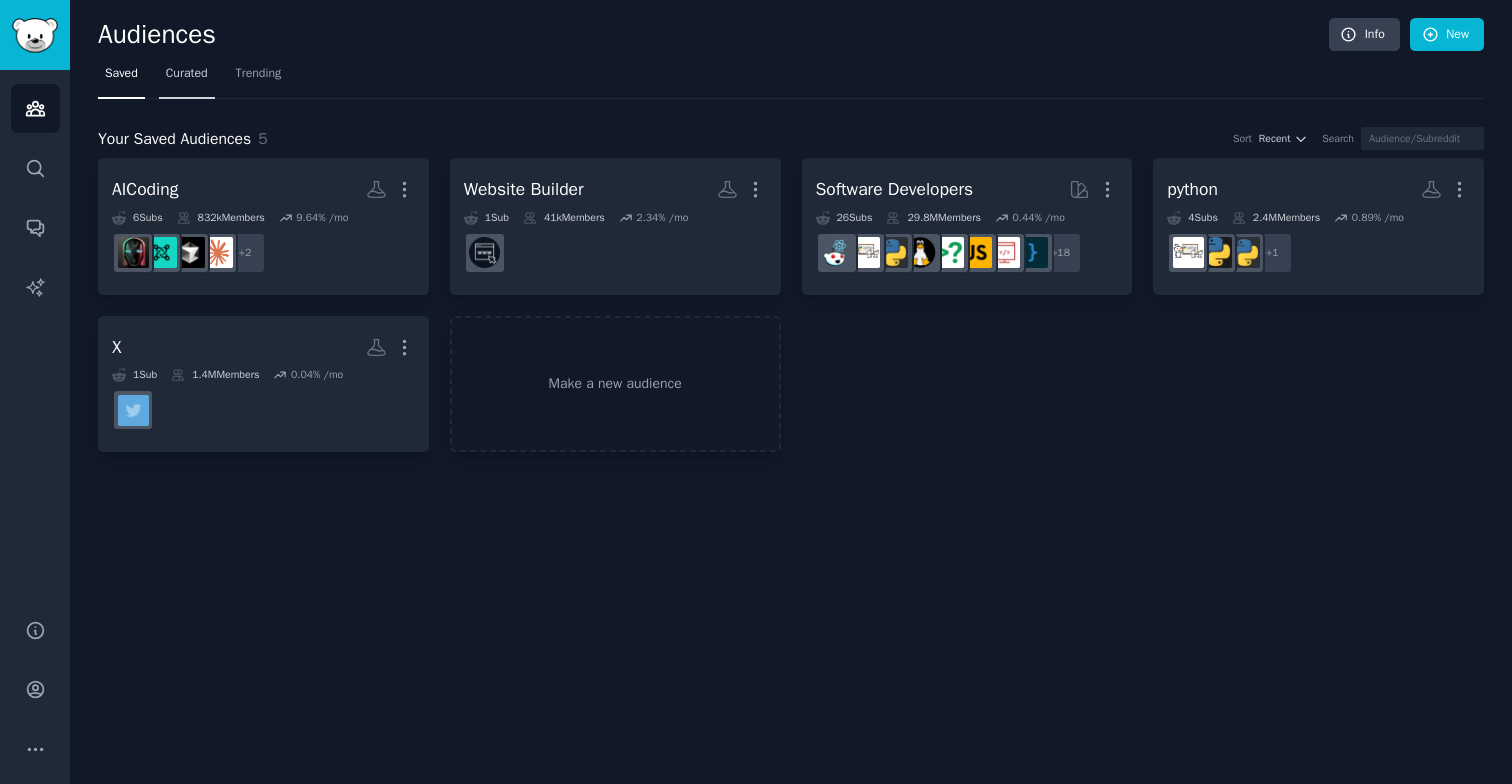 click on "Curated" at bounding box center [187, 74] 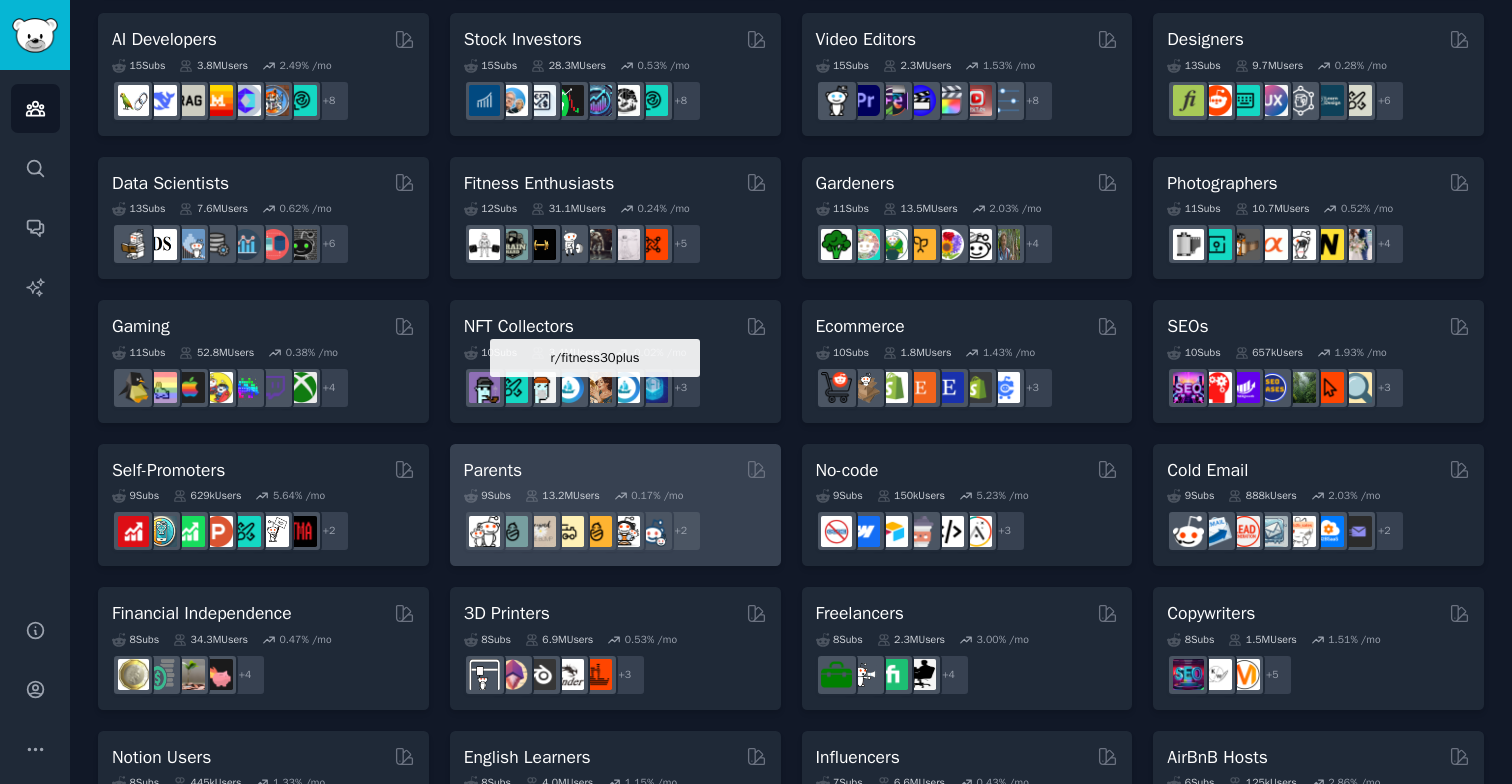 scroll, scrollTop: 437, scrollLeft: 0, axis: vertical 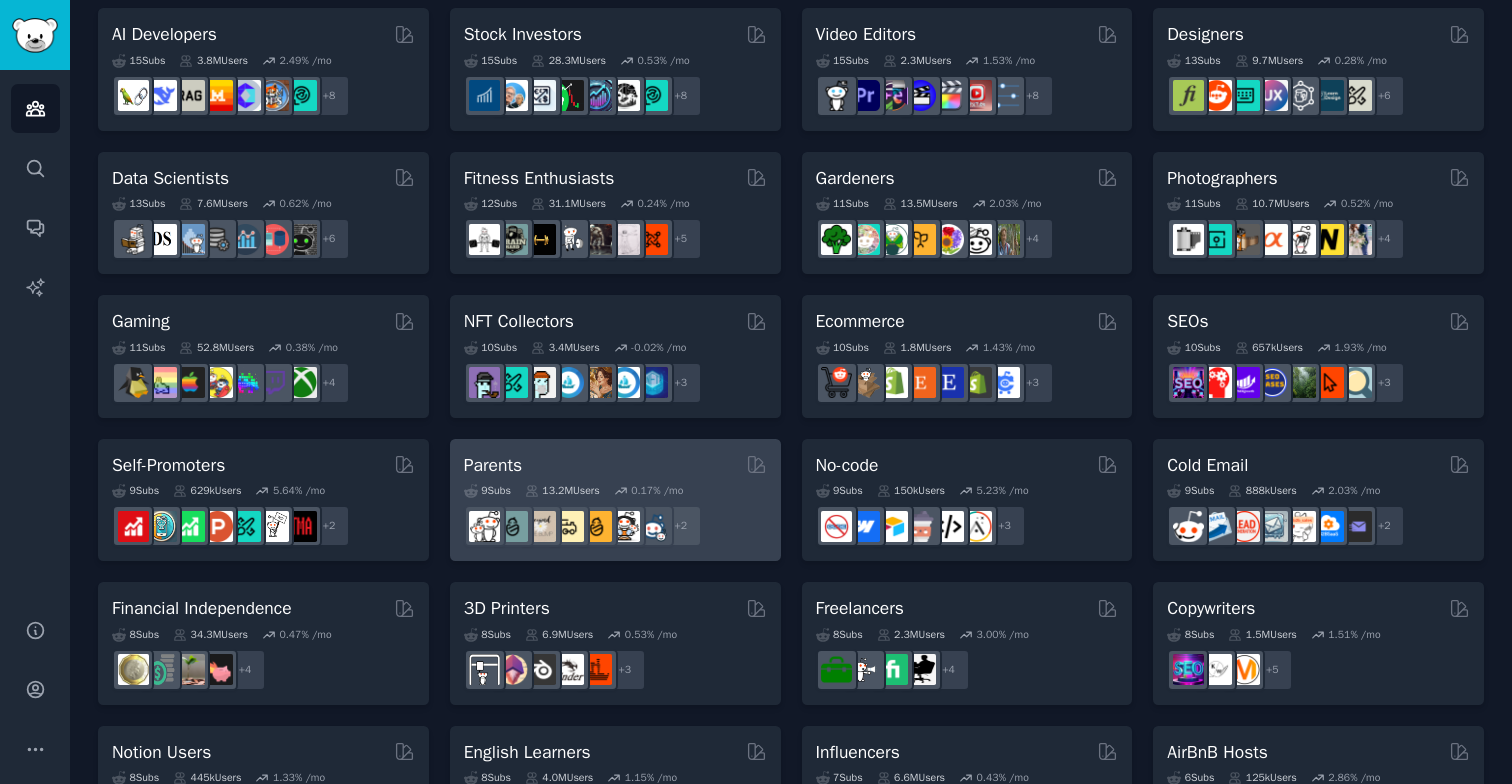click on "Parents" at bounding box center (615, 465) 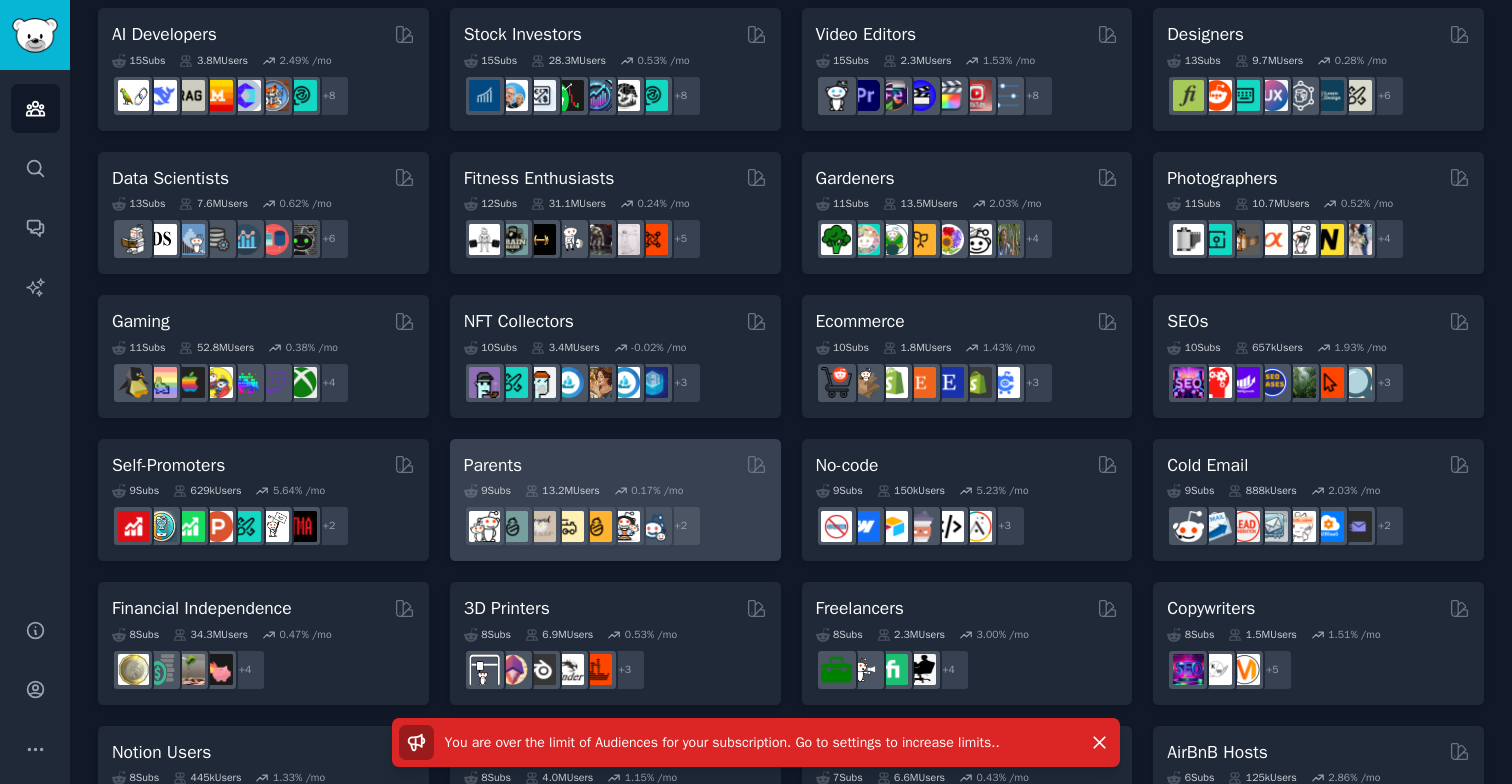scroll, scrollTop: 0, scrollLeft: 0, axis: both 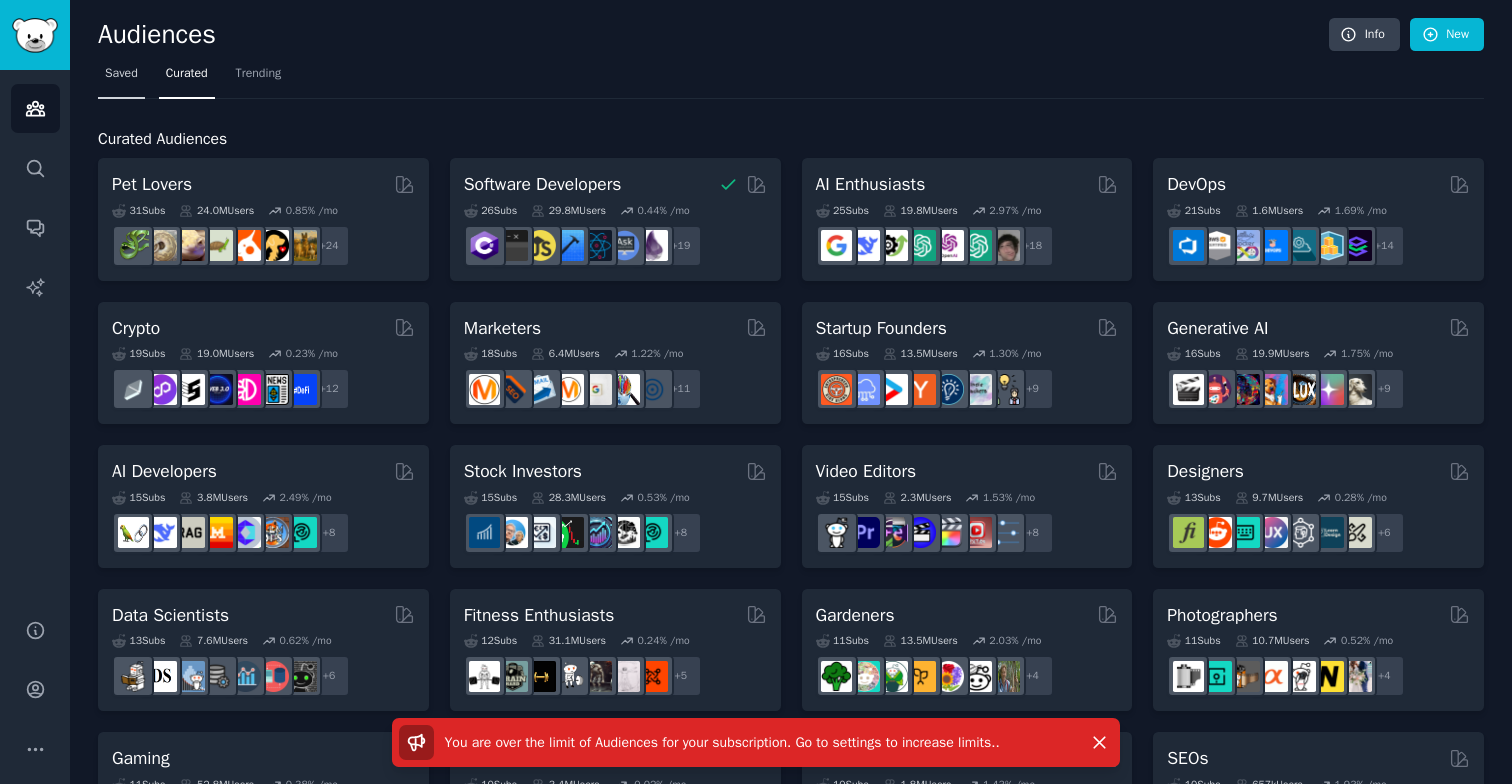 click on "Saved" at bounding box center (121, 74) 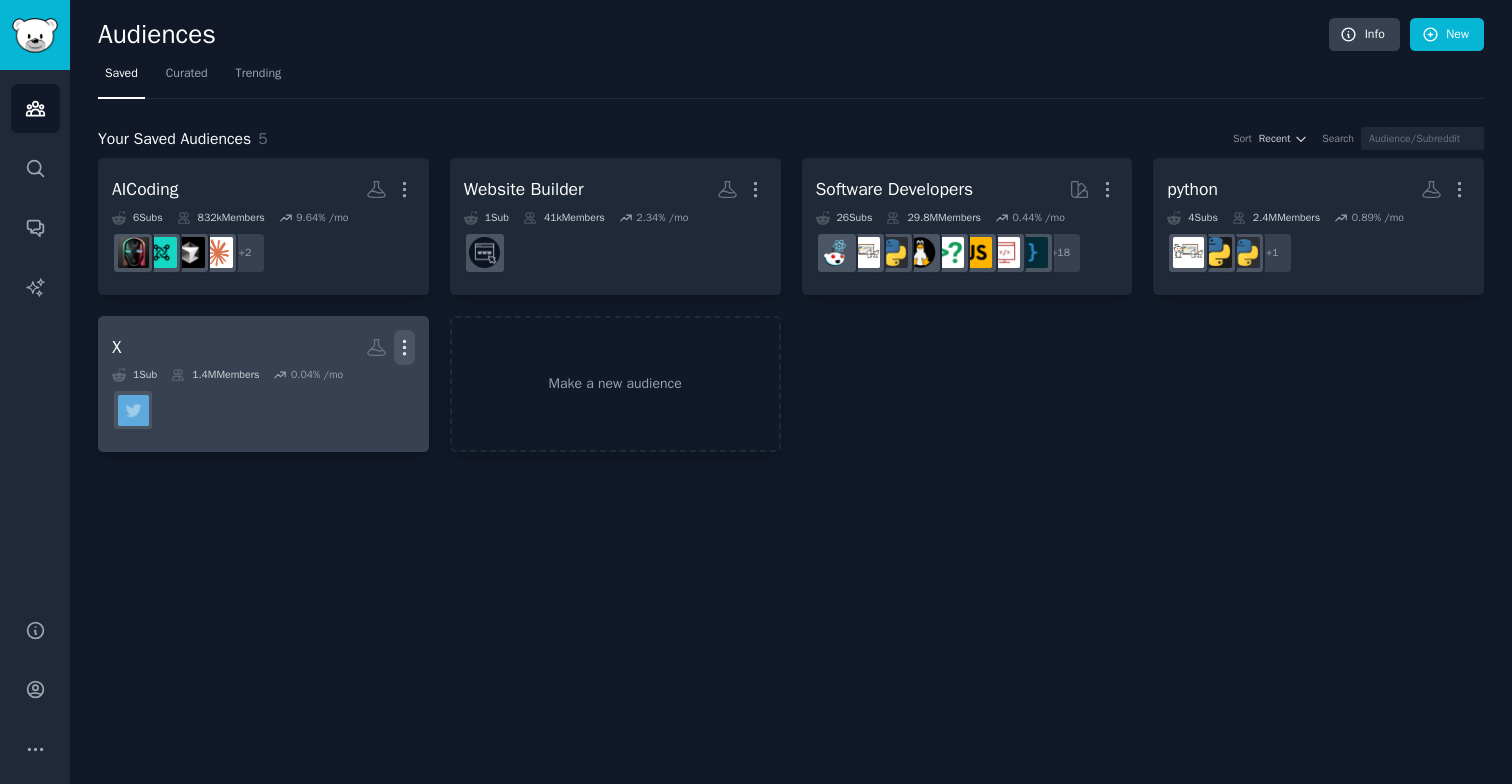 click 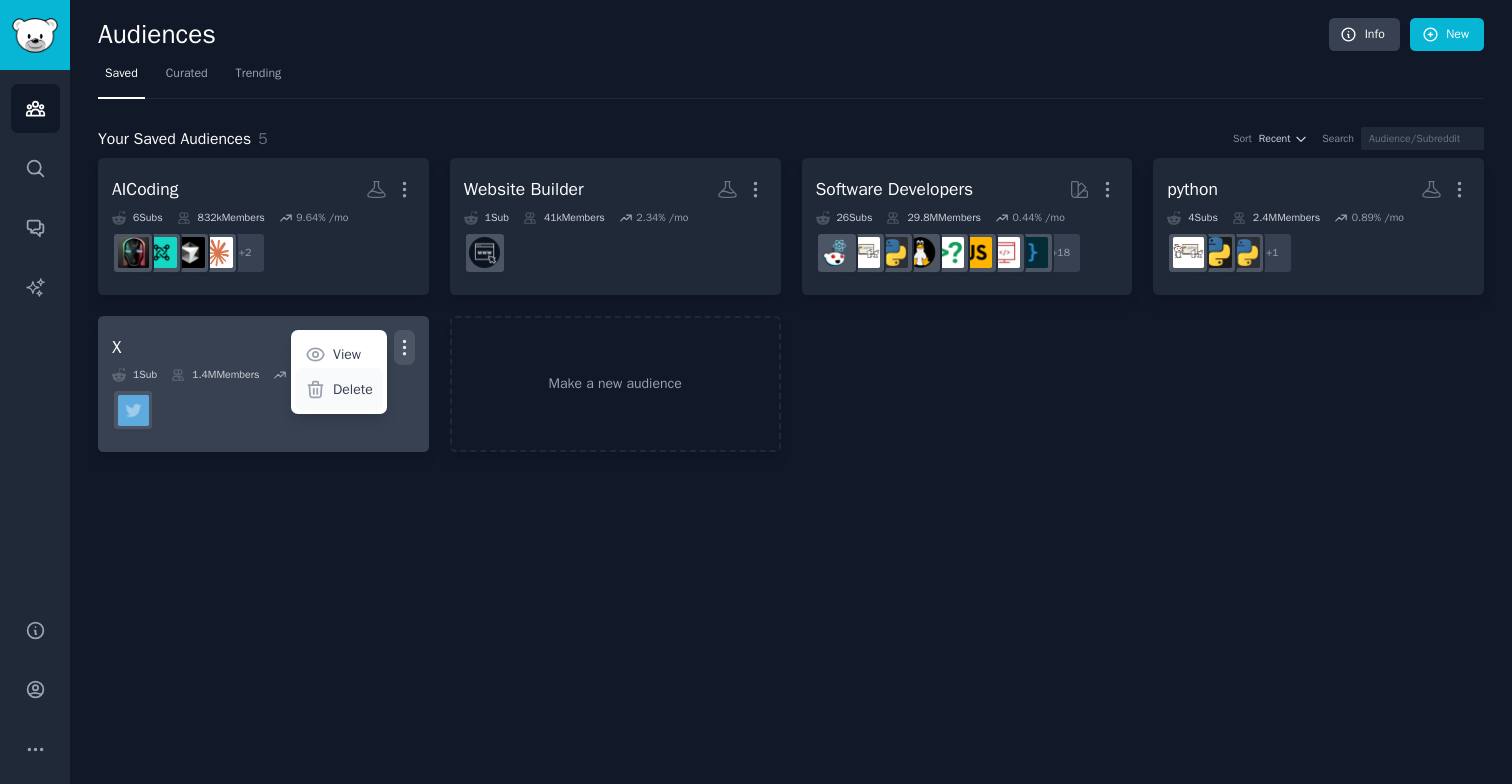 click on "Delete" at bounding box center [353, 389] 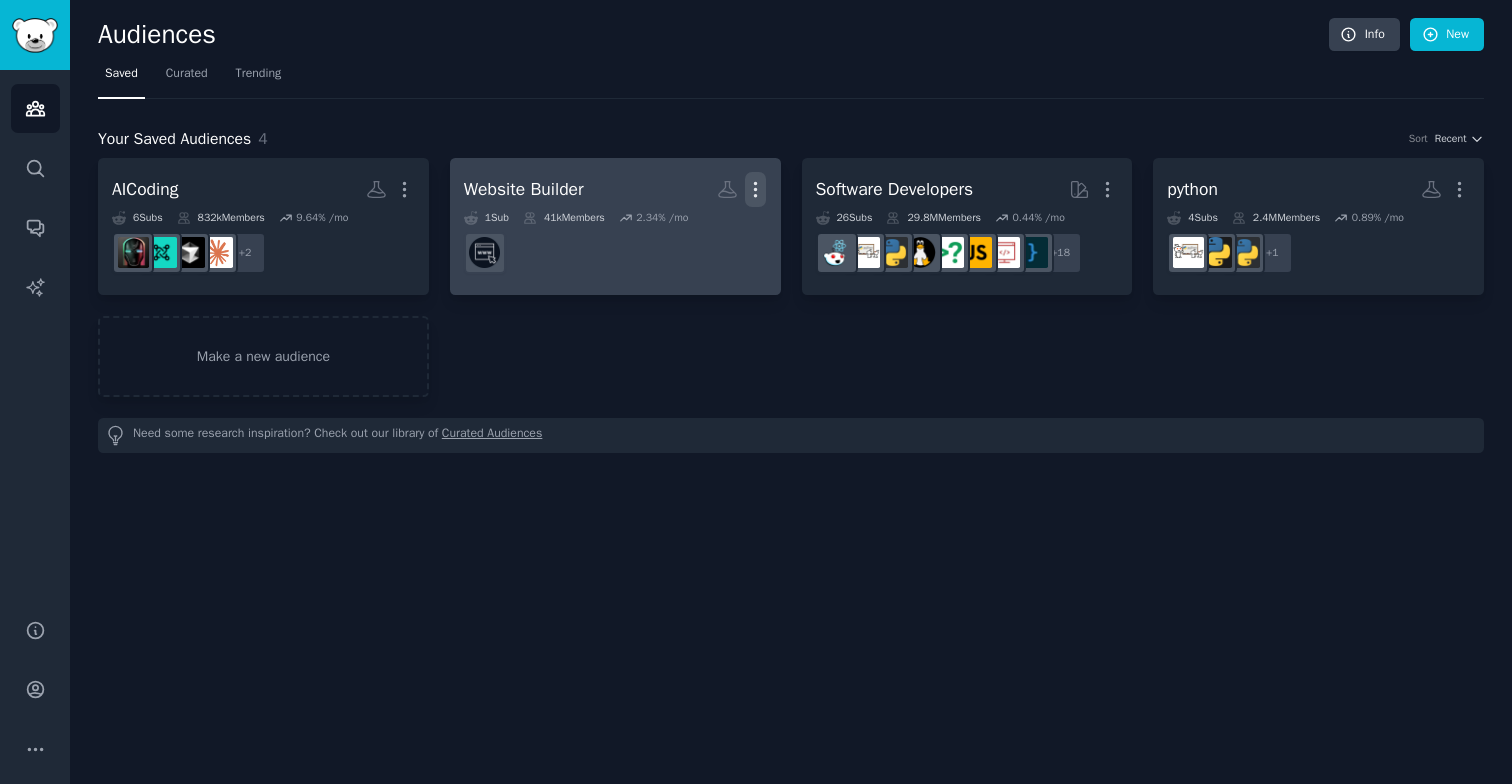 click 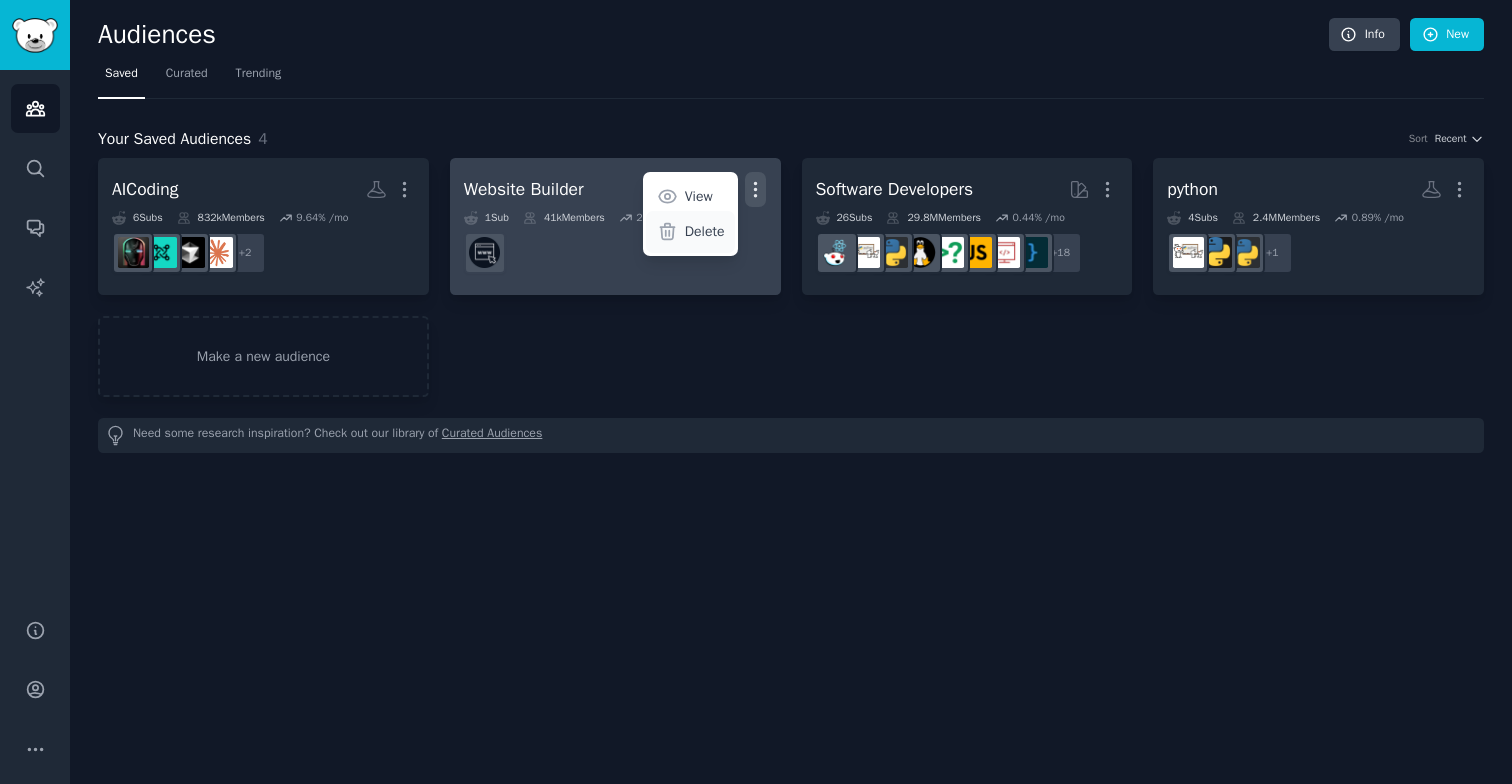 click on "Delete" at bounding box center (705, 231) 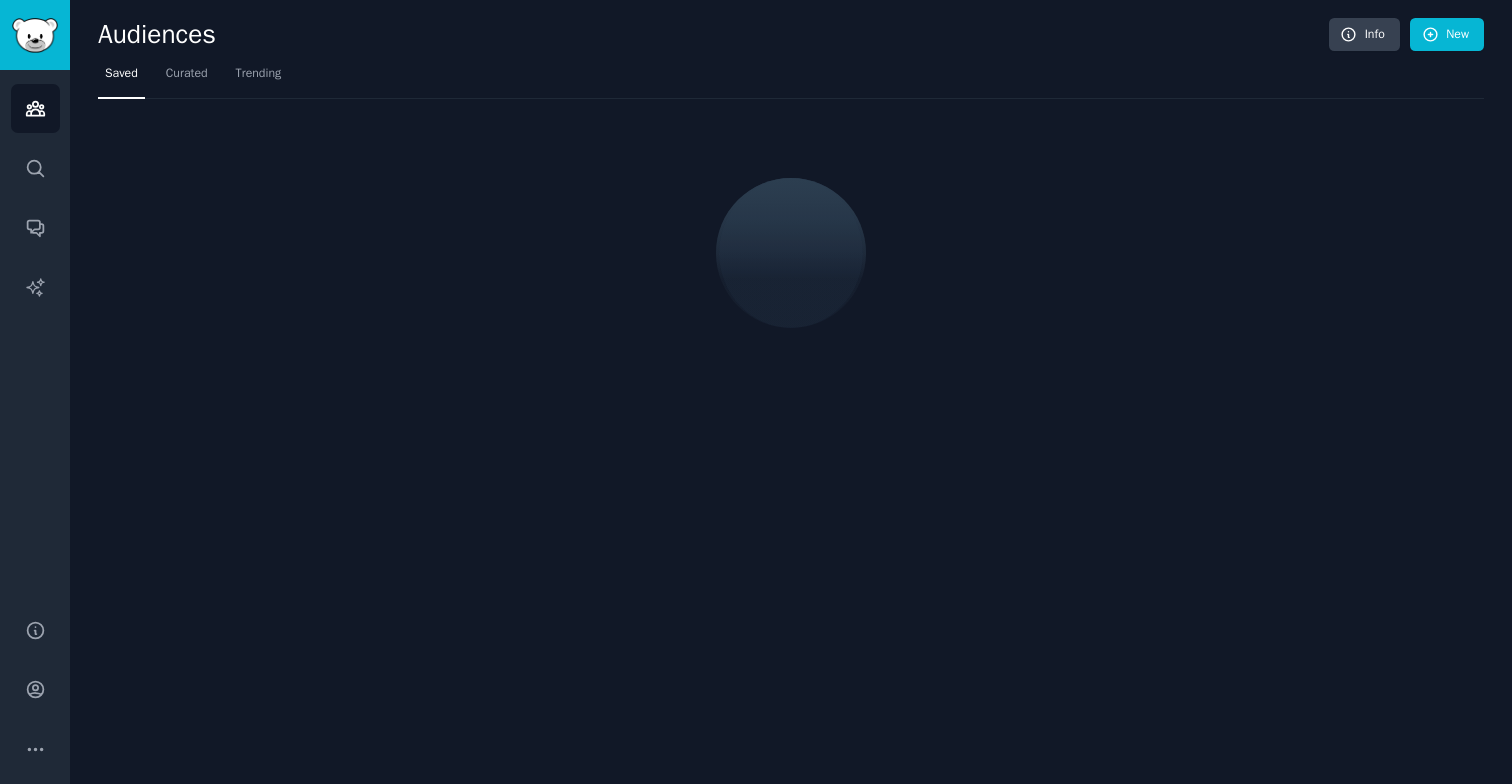 scroll, scrollTop: 0, scrollLeft: 0, axis: both 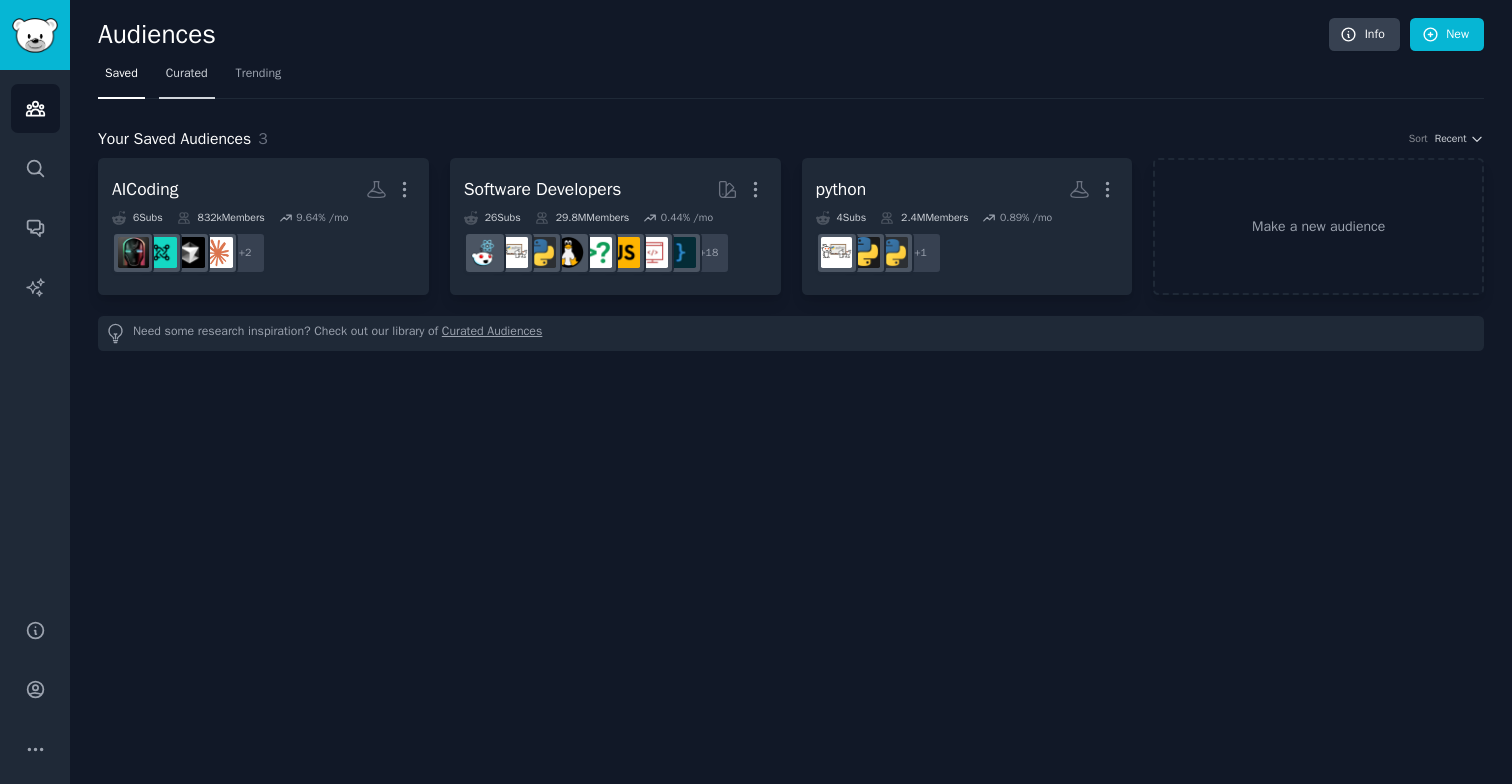 click on "Curated" at bounding box center [187, 74] 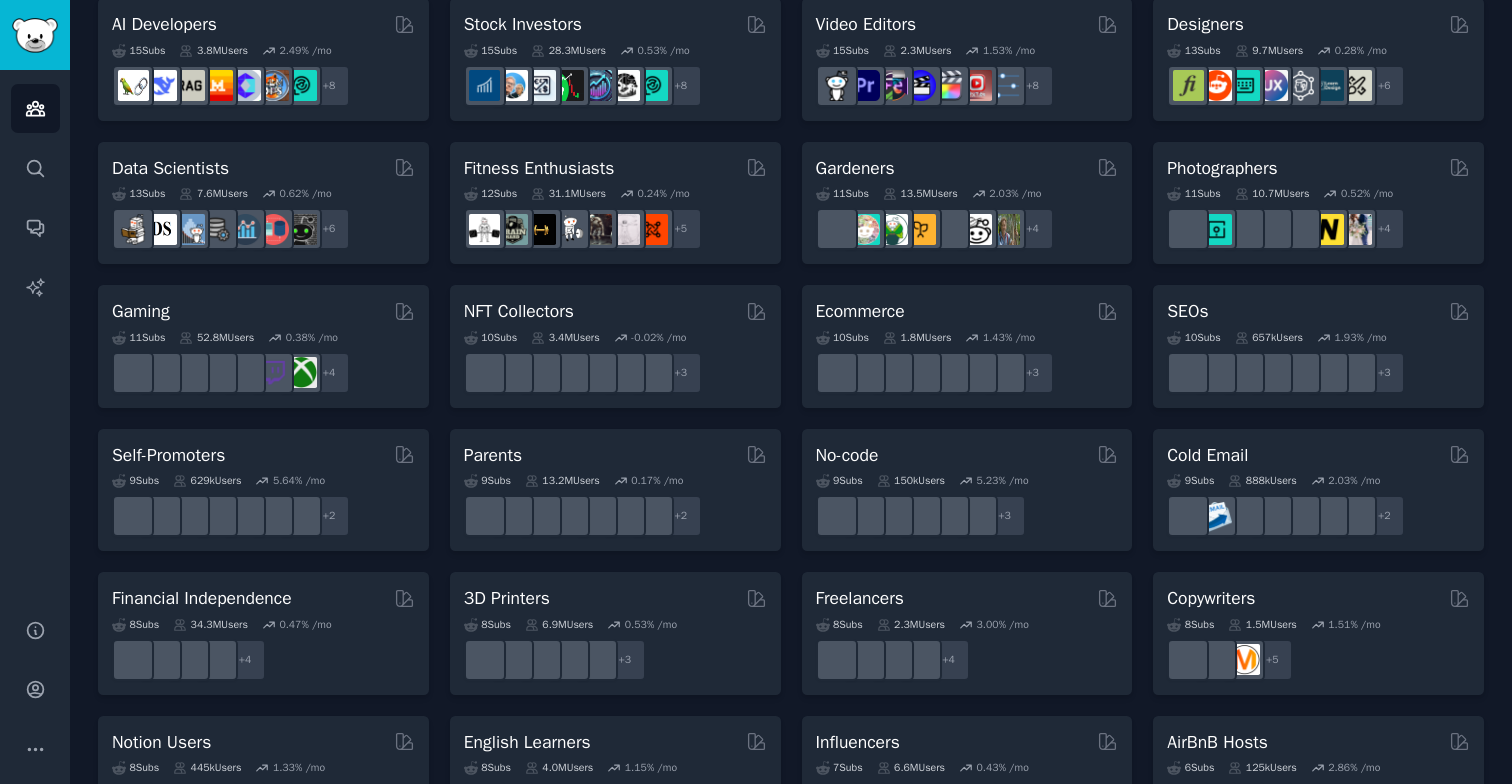 scroll, scrollTop: 459, scrollLeft: 0, axis: vertical 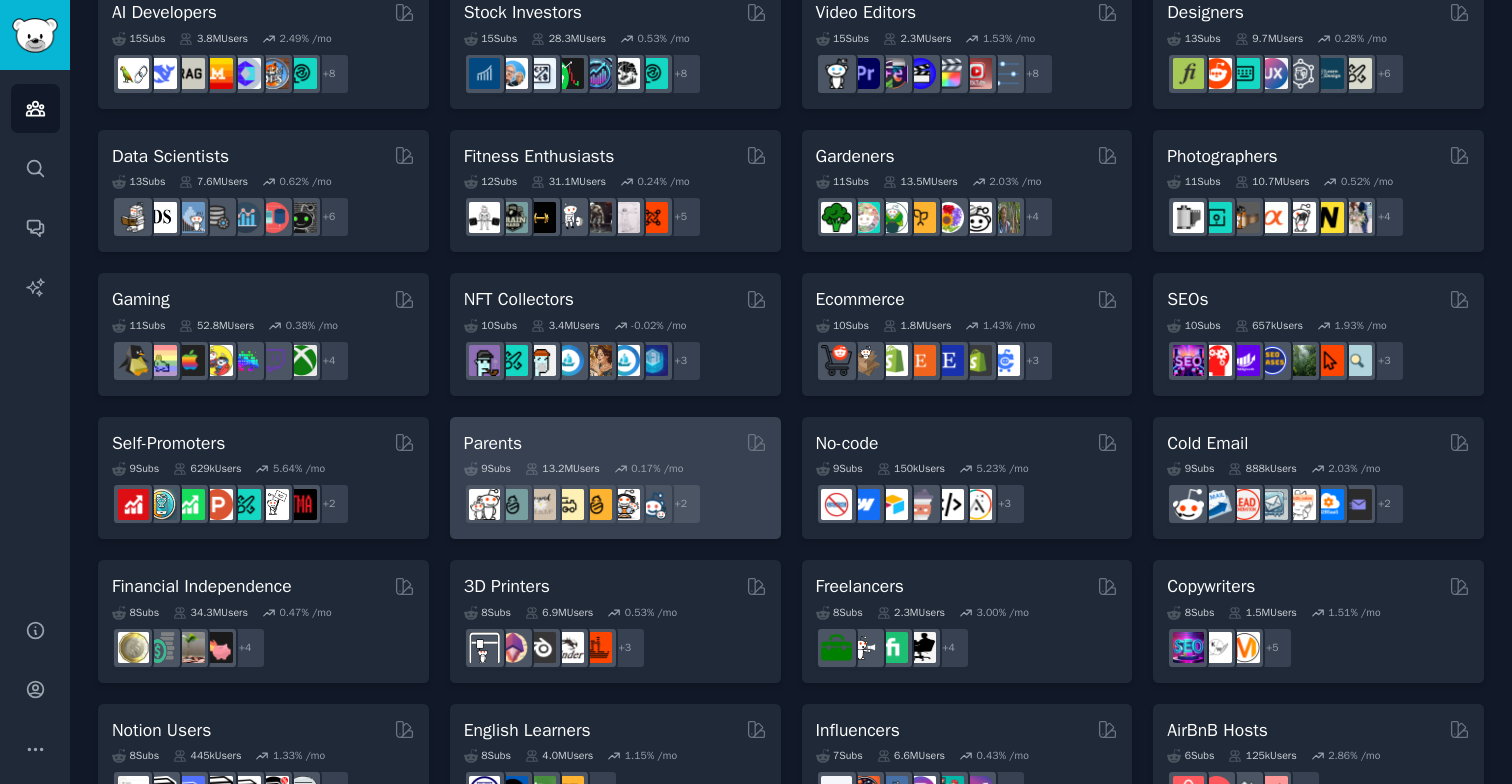 click on "Parents" at bounding box center (493, 443) 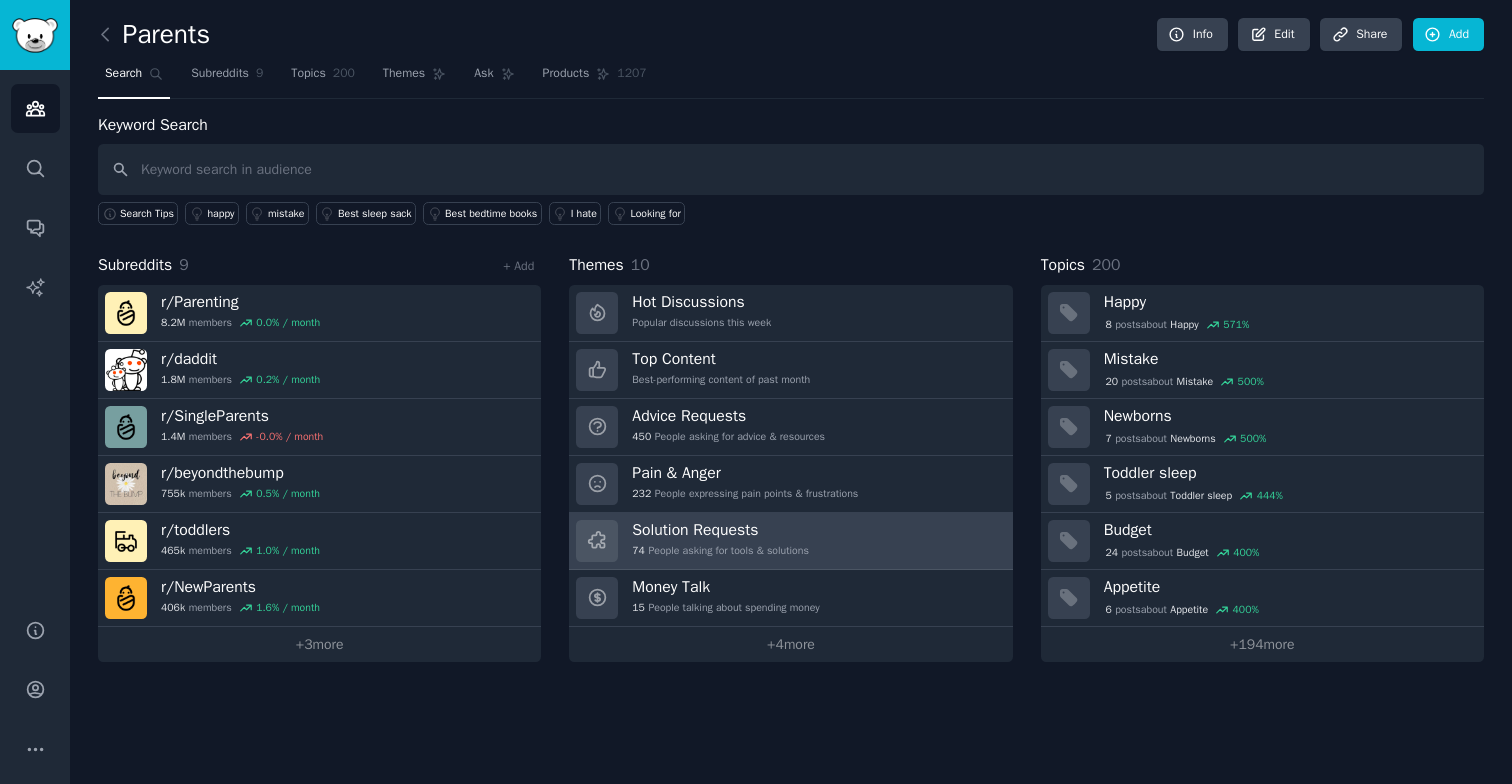 click on "Solution Requests" at bounding box center [720, 530] 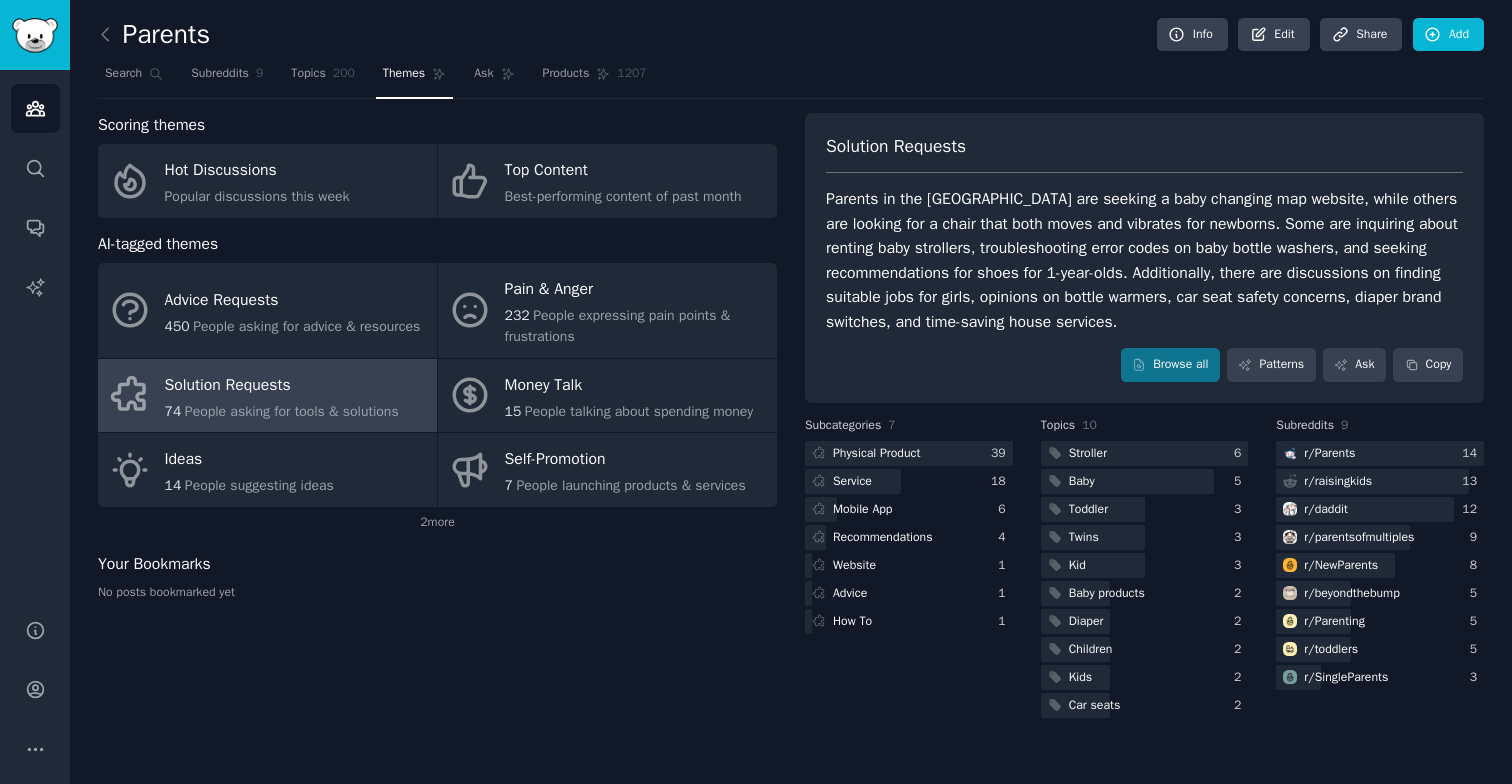 click on "Parents in the [GEOGRAPHIC_DATA] are seeking a baby changing map website, while others are looking for a chair that both moves and vibrates for newborns. Some are inquiring about renting baby strollers, troubleshooting error codes on baby bottle washers, and seeking recommendations for shoes for 1-year-olds. Additionally, there are discussions on finding suitable jobs for girls, opinions on bottle warmers, car seat safety concerns, diaper brand switches, and time-saving house services." at bounding box center (1144, 260) 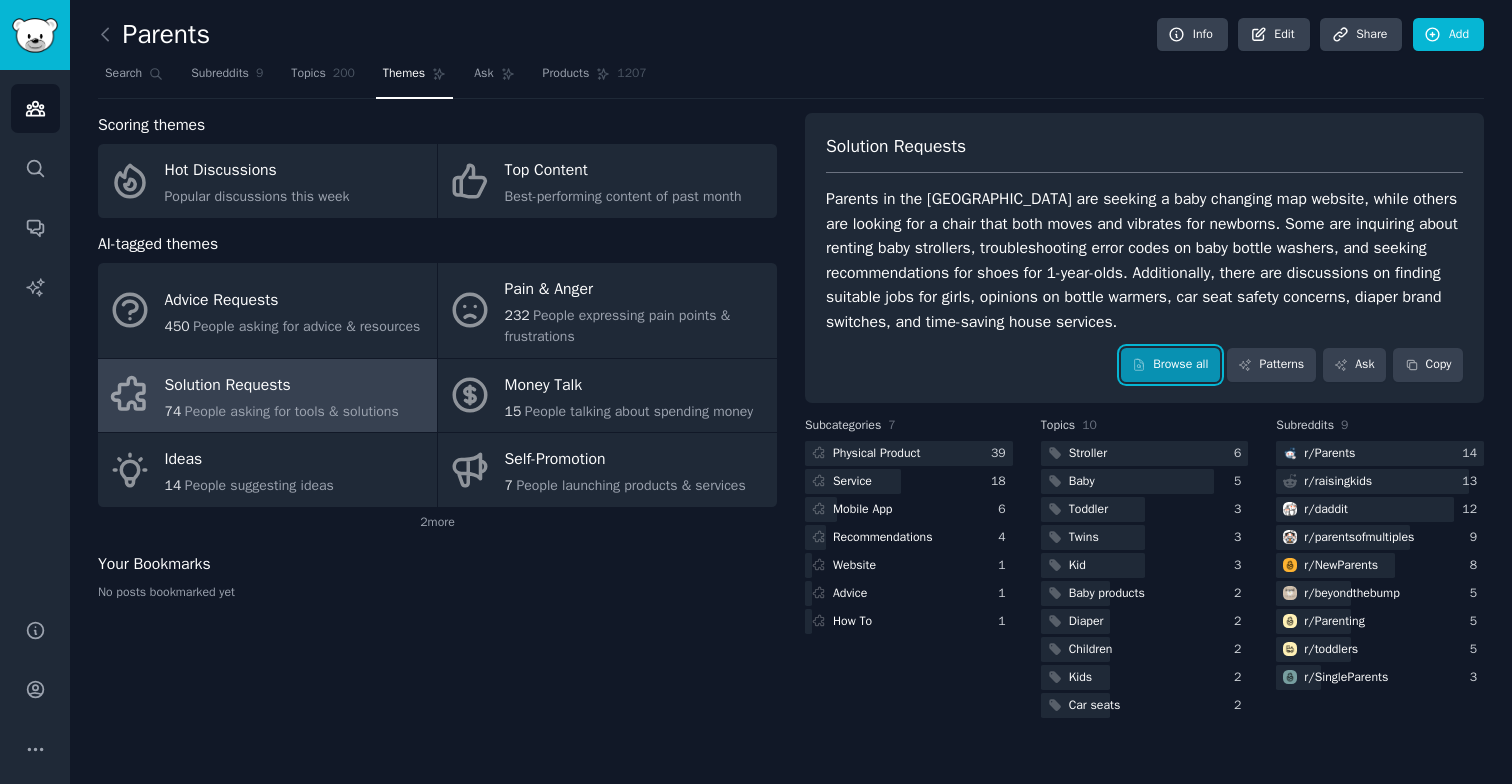 click 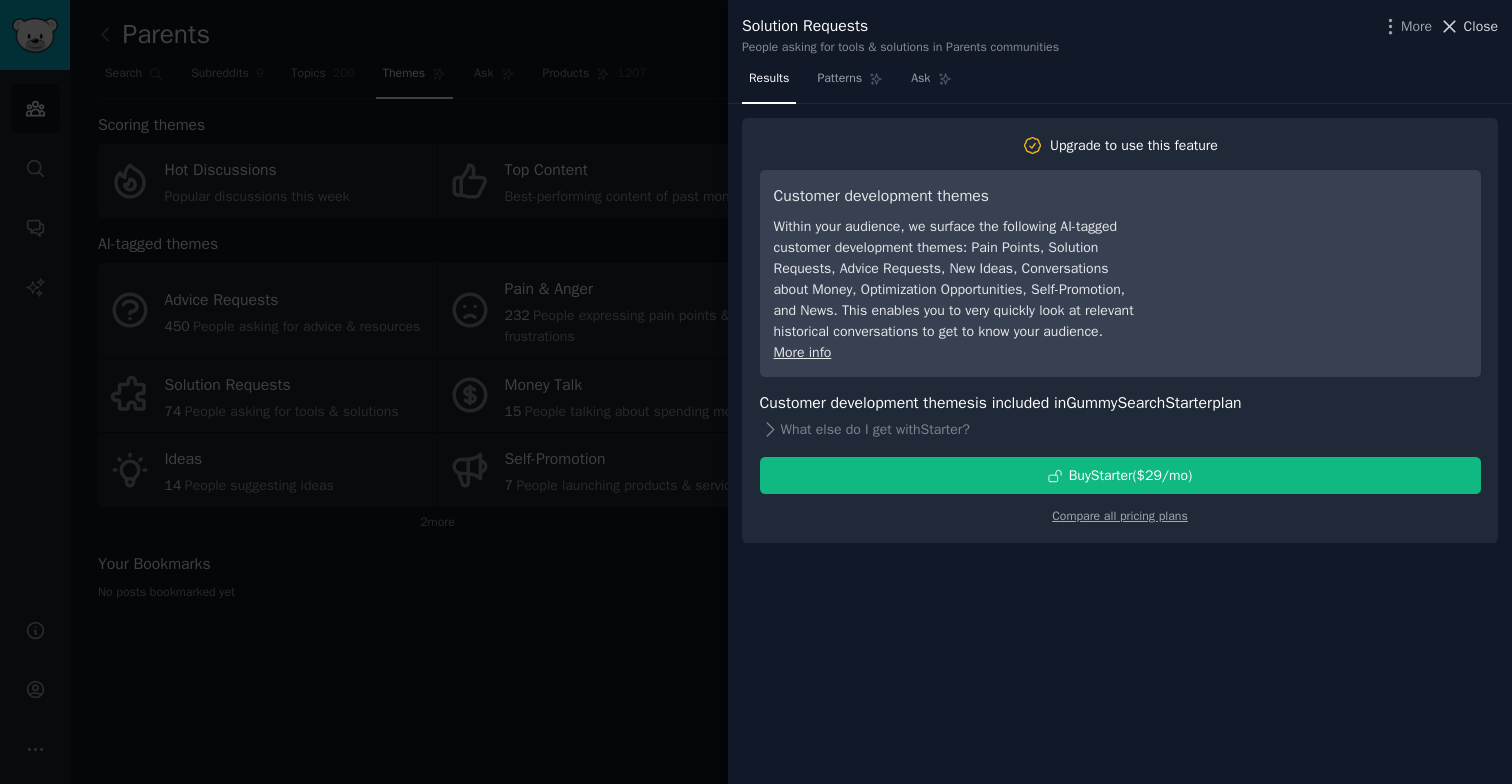 click on "Close" at bounding box center (1468, 26) 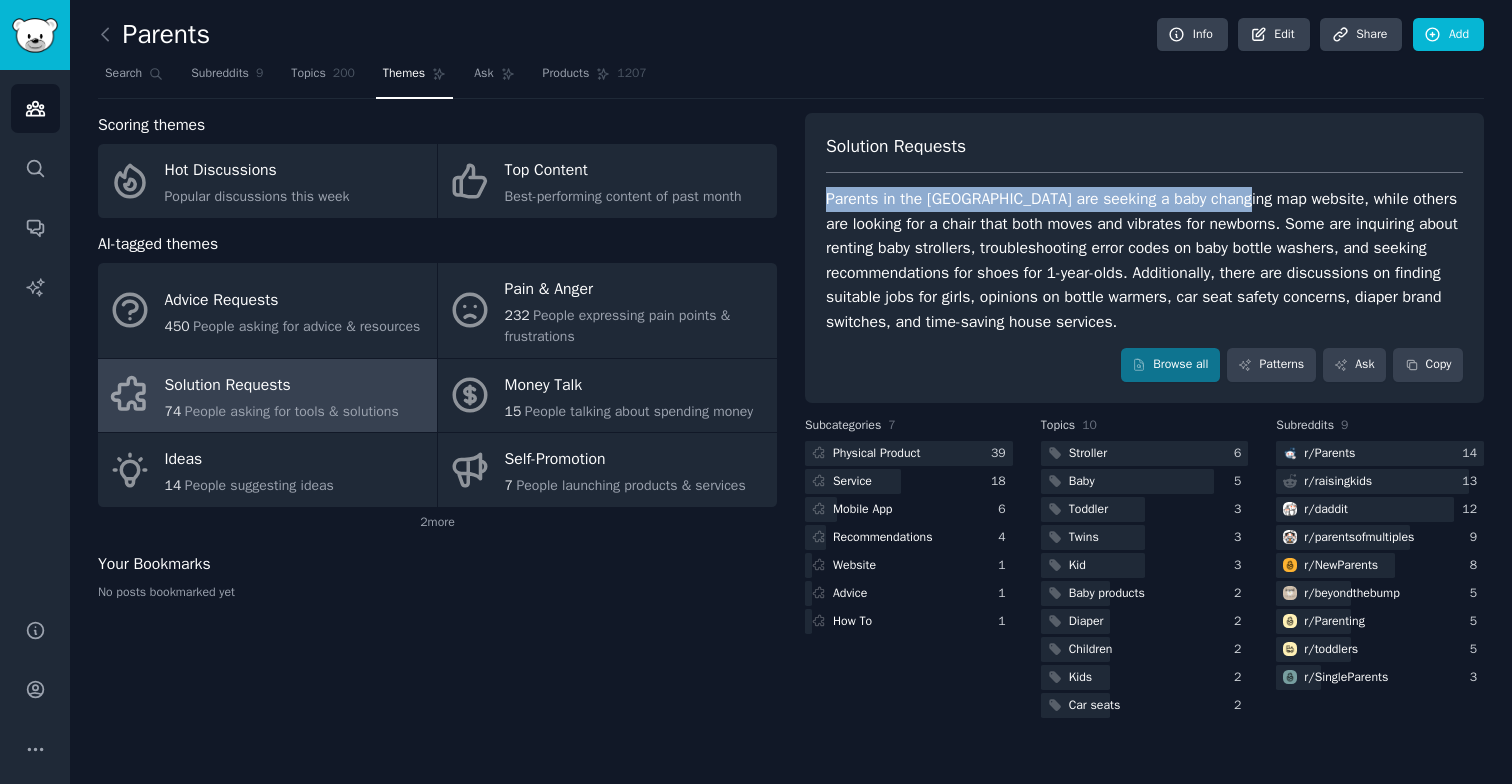 drag, startPoint x: 1250, startPoint y: 198, endPoint x: 804, endPoint y: 195, distance: 446.0101 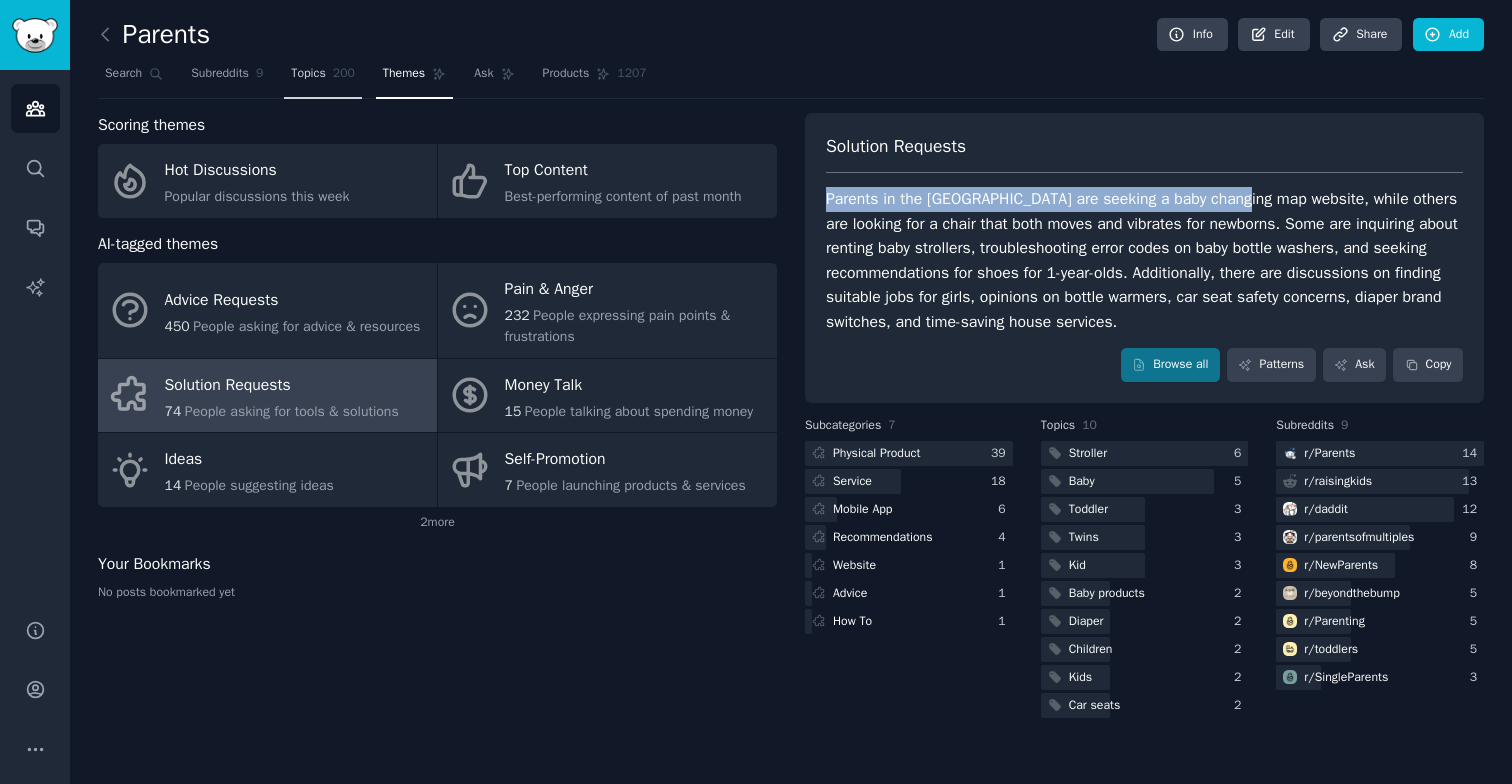 click on "Topics 200" at bounding box center (323, 78) 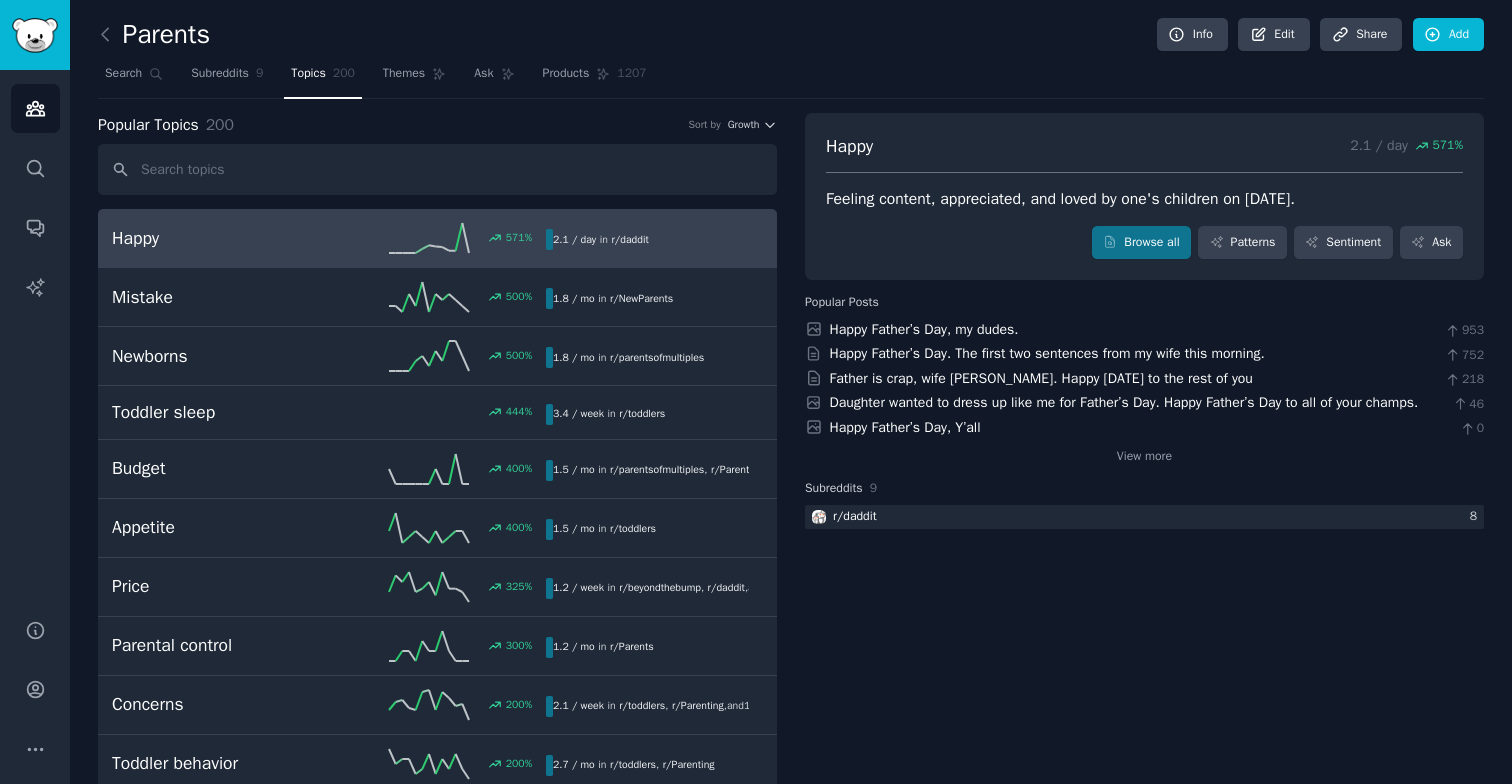 click on "Parents Info Edit Share Add Search Subreddits 9 Topics 200 Themes Ask Products 1207 Popular Topics 200 Sort by Growth Happy 571 % 2.1 / day  in    r/ daddit Mistake 500 % 1.8 / mo  in    r/ NewParents Newborns 500 % 1.8 / mo  in    r/ parentsofmultiples Toddler sleep 444 % 3.4 / week  in    r/ toddlers Budget 400 % 1.5 / mo  in    r/ parentsofmultiples ,  r/ Parenting Appetite 400 % 1.5 / mo  in    r/ toddlers Price 325 % 1.2 / week  in    r/ beyondthebump ,  r/ daddit ,   and  1  other Parental control 300 % 1.2 / mo  in    r/ Parents Concerns 200 % 2.1 / week  in    r/ toddlers ,  r/ Parenting ,   and  1  other Toddler behavior 200 % 2.7 / mo  in    r/ toddlers ,  r/ Parenting Toddlerhood 200 % 1.8 / mo  in    r/ toddlers Illness 183 % 1.2 / week  in    r/ toddlers ,  r/ NewParents Childcare 167 % 1.7 / week  in    r/ daddit ,  r/ NewParents Strollers 167 % 2.4 / mo  in    r/ parentsofmultiples Sleep training 162 % 1.5 / week  in    r/ parentsofmultiples ,  r/ beyondthebump [PERSON_NAME] price 150 % 1.5 / mo  in" 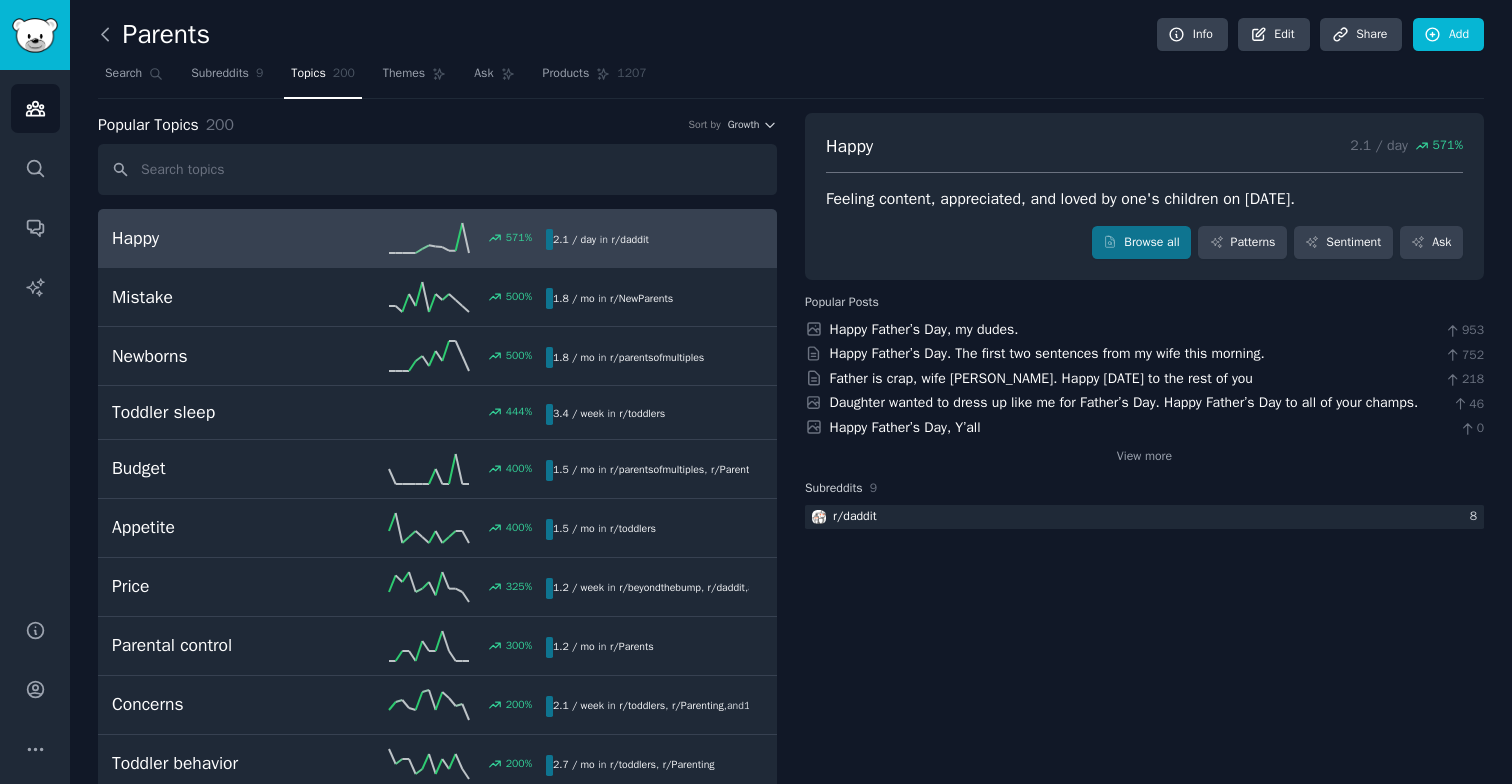 click 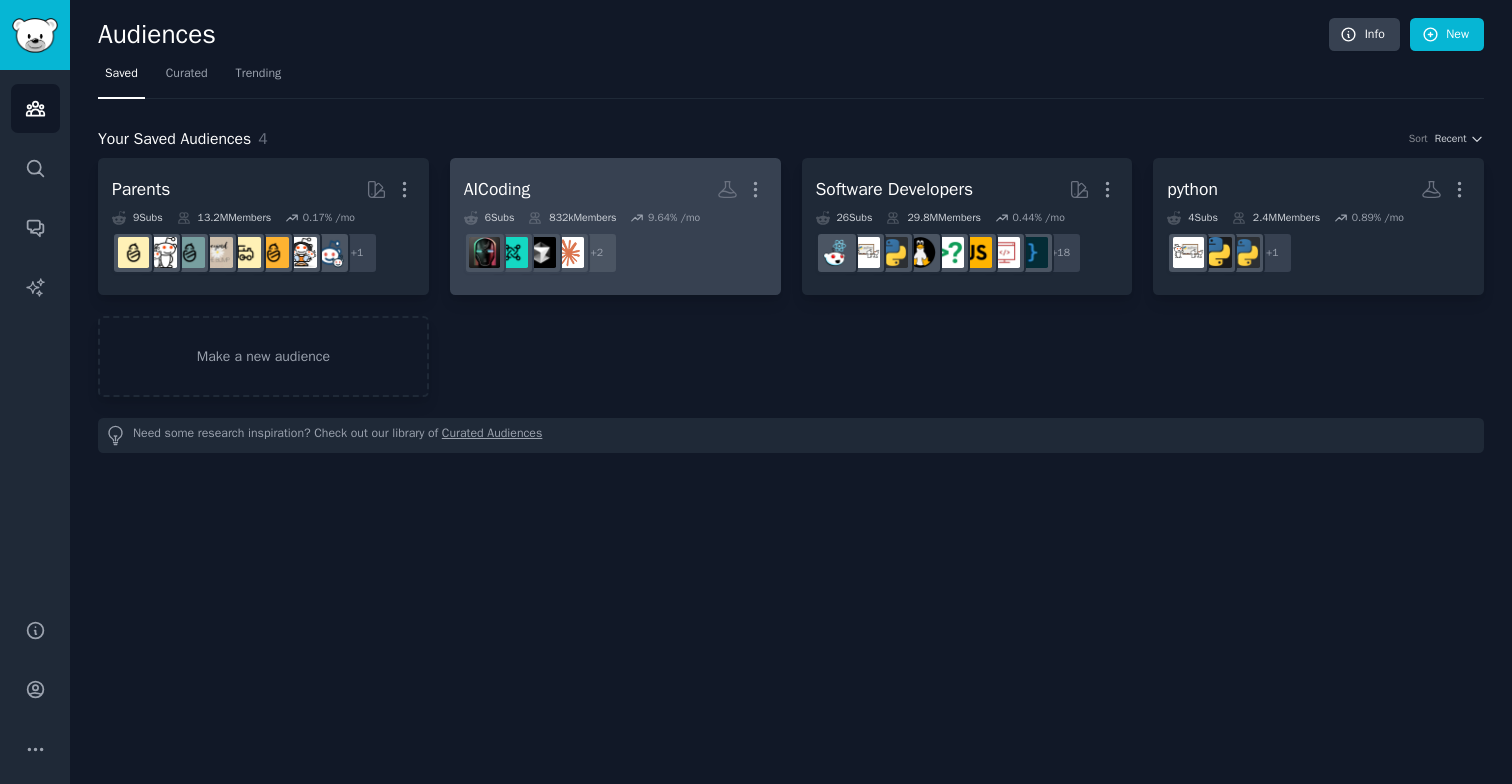 click on "AICoding More" at bounding box center [615, 189] 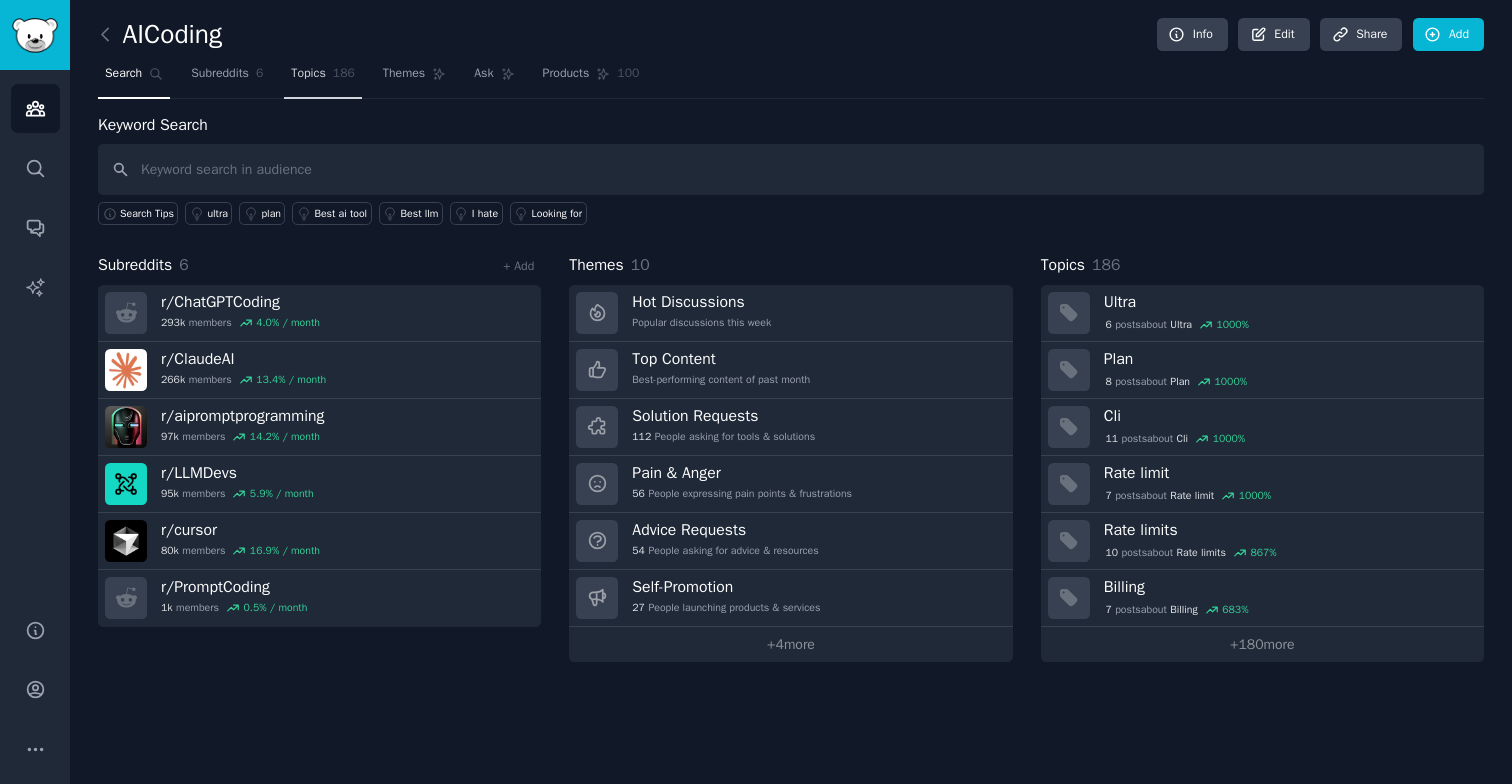 click on "Topics 186" at bounding box center (323, 78) 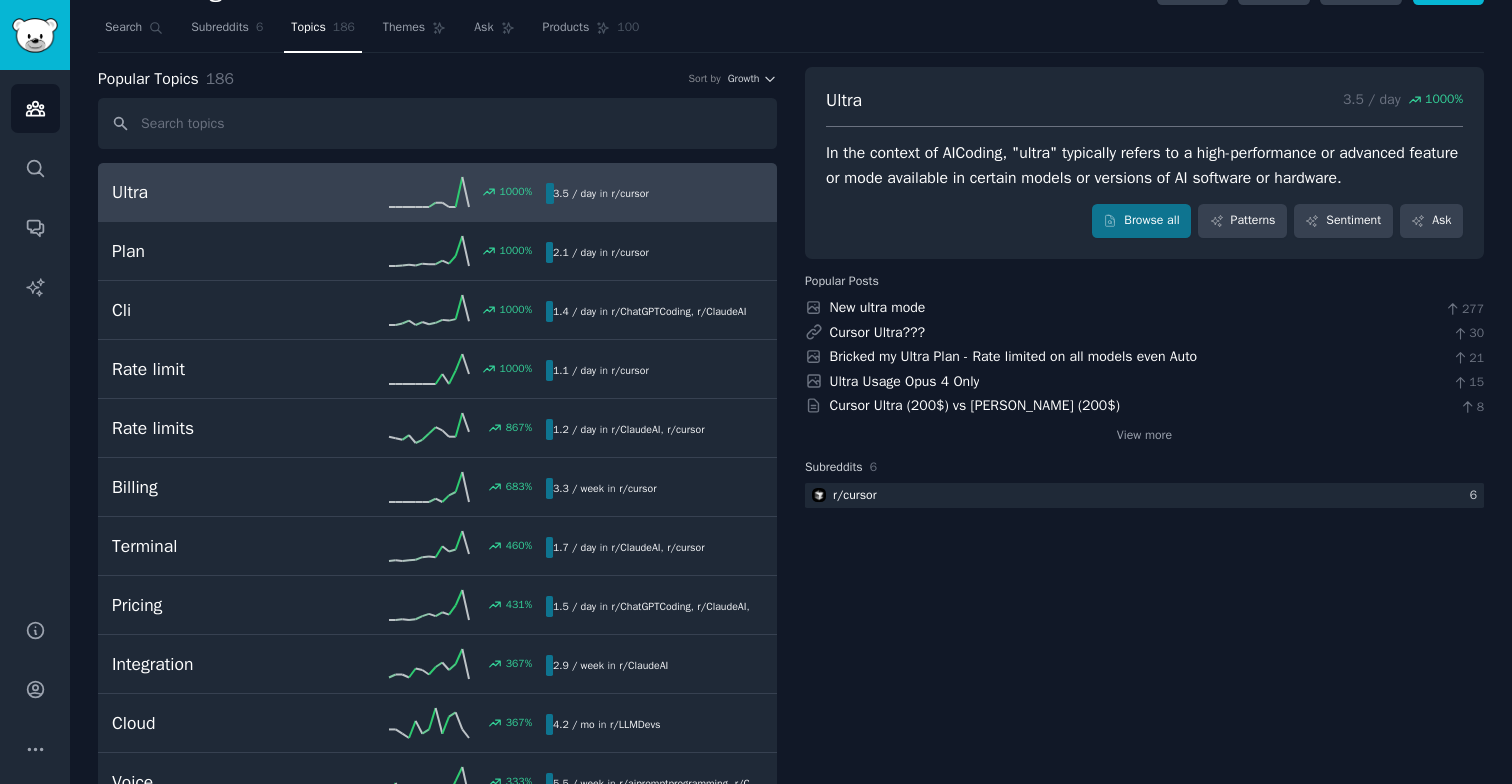 scroll, scrollTop: 0, scrollLeft: 0, axis: both 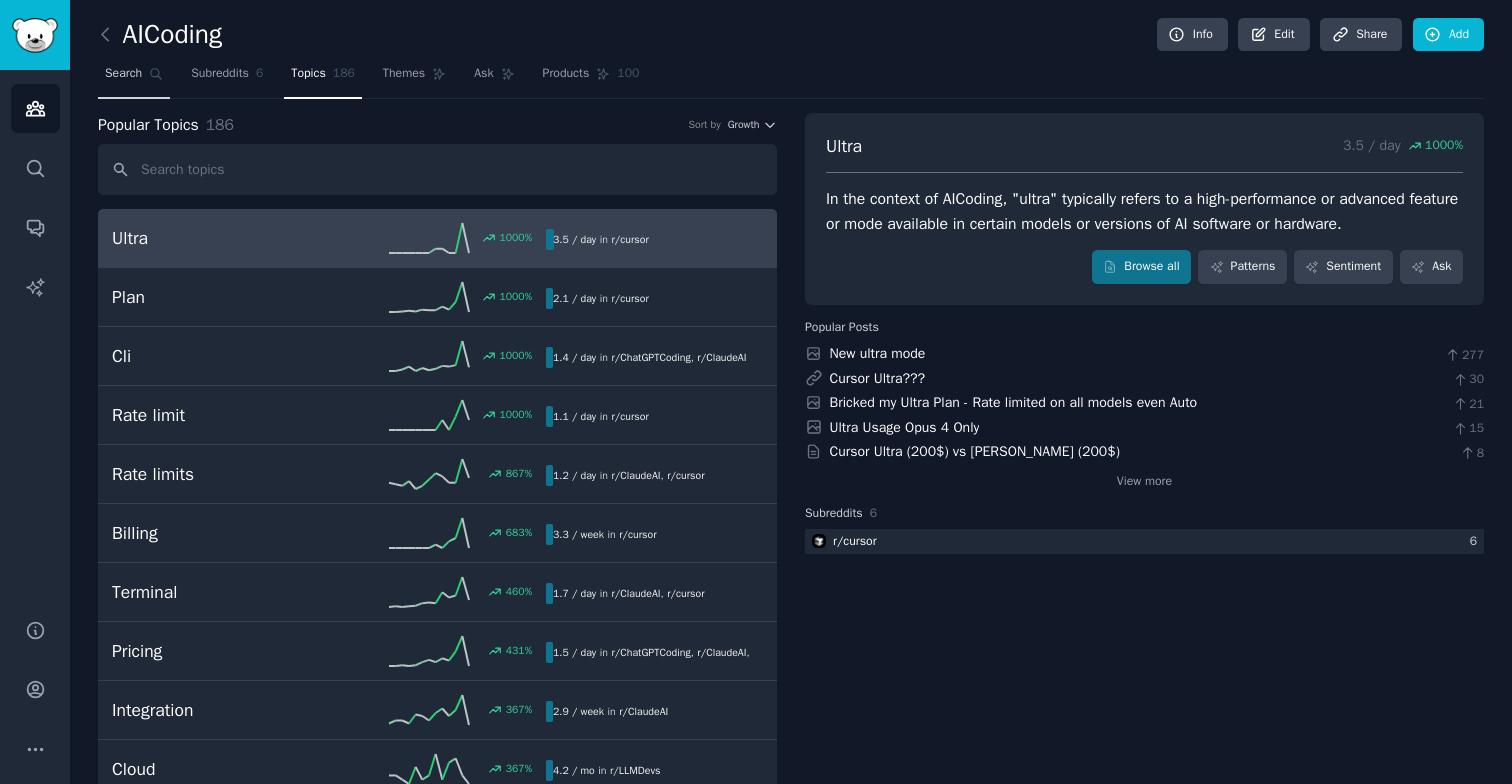 click on "Search" at bounding box center (123, 74) 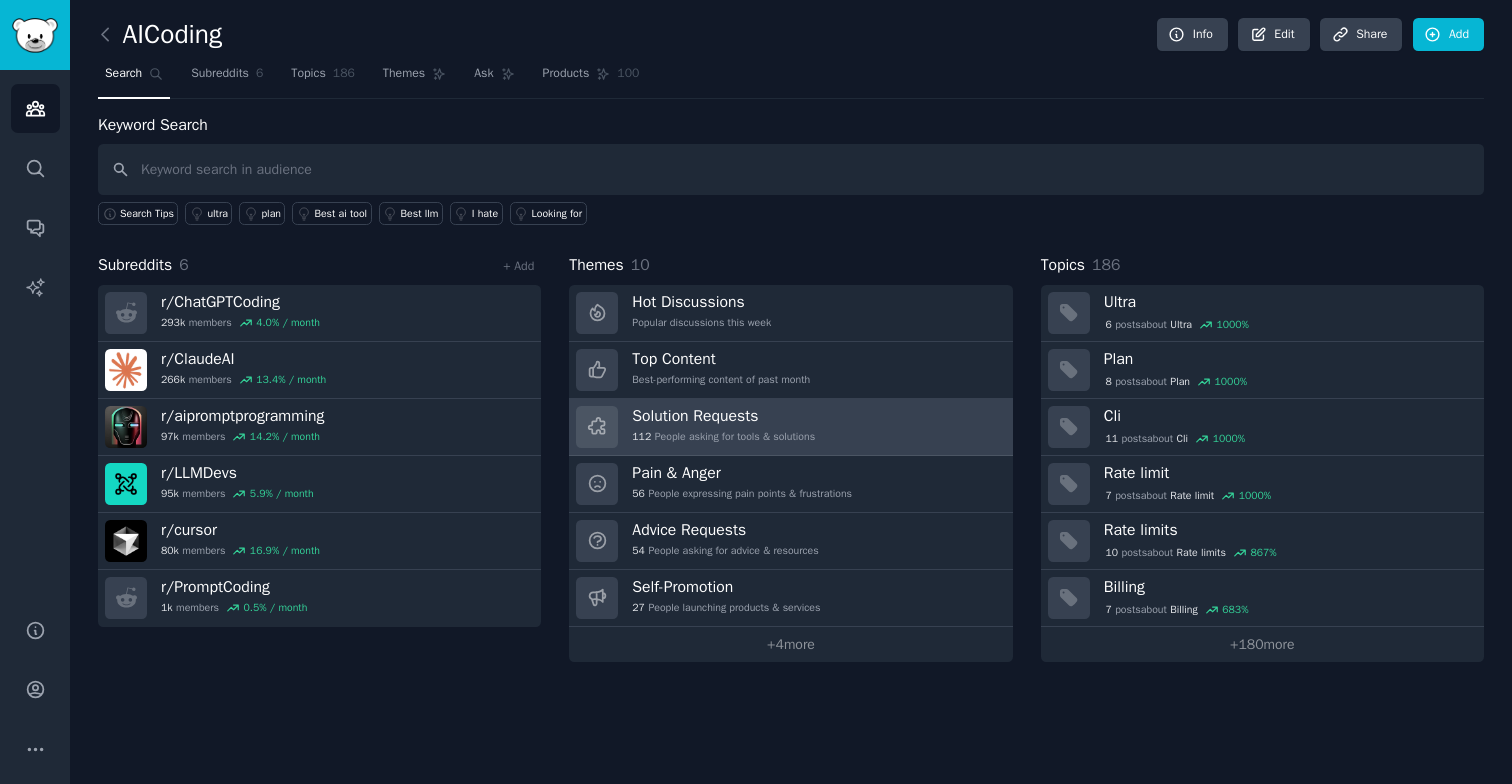 click on "Solution Requests" at bounding box center (723, 416) 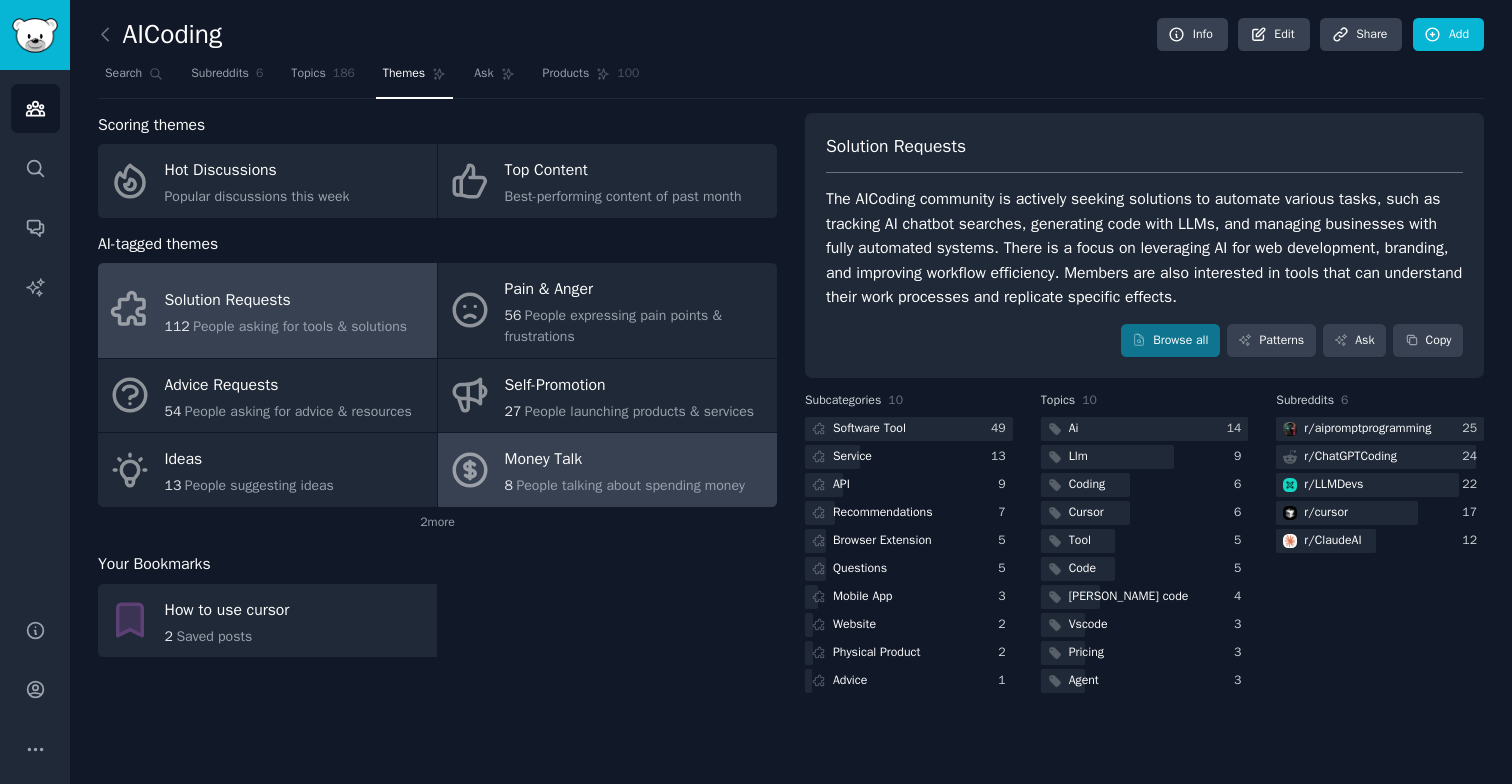 click on "Money Talk" at bounding box center [625, 460] 